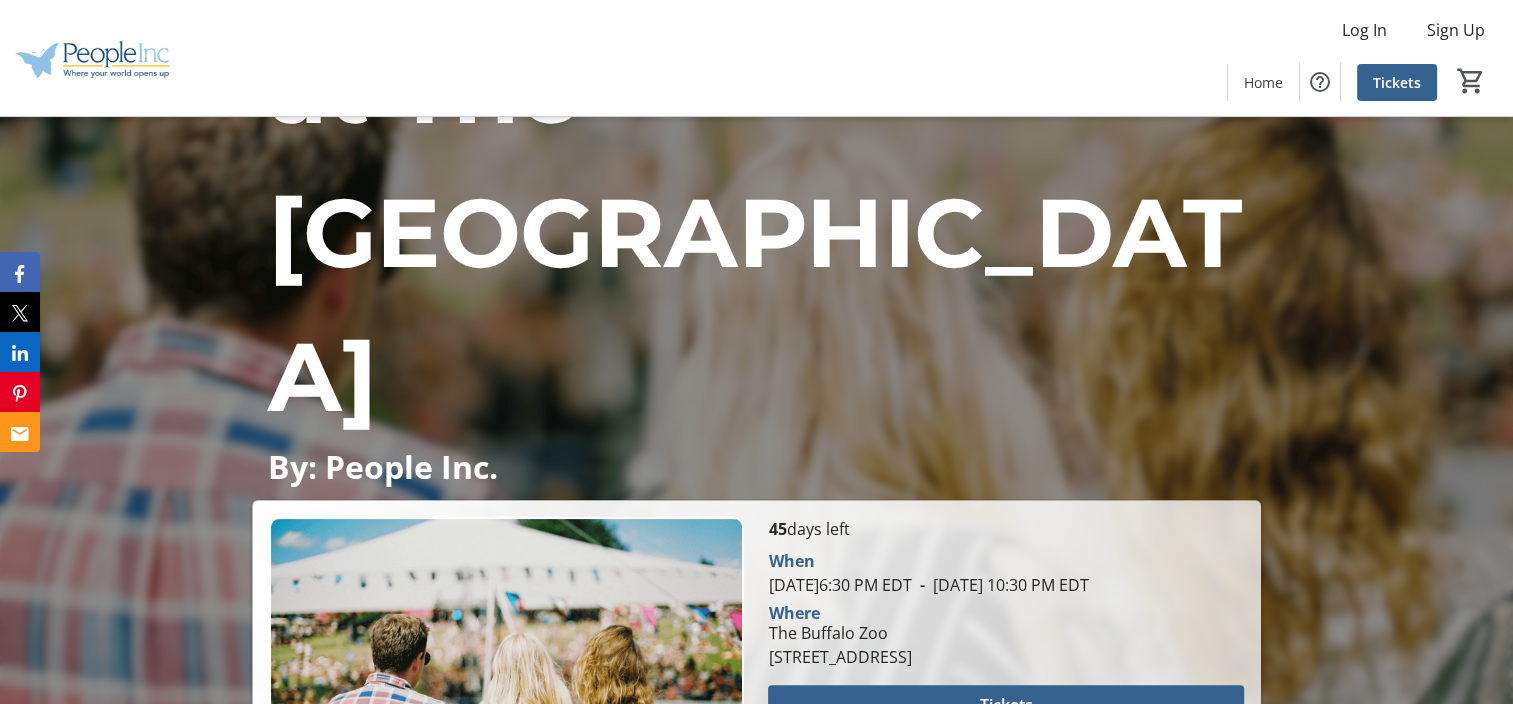 scroll, scrollTop: 300, scrollLeft: 0, axis: vertical 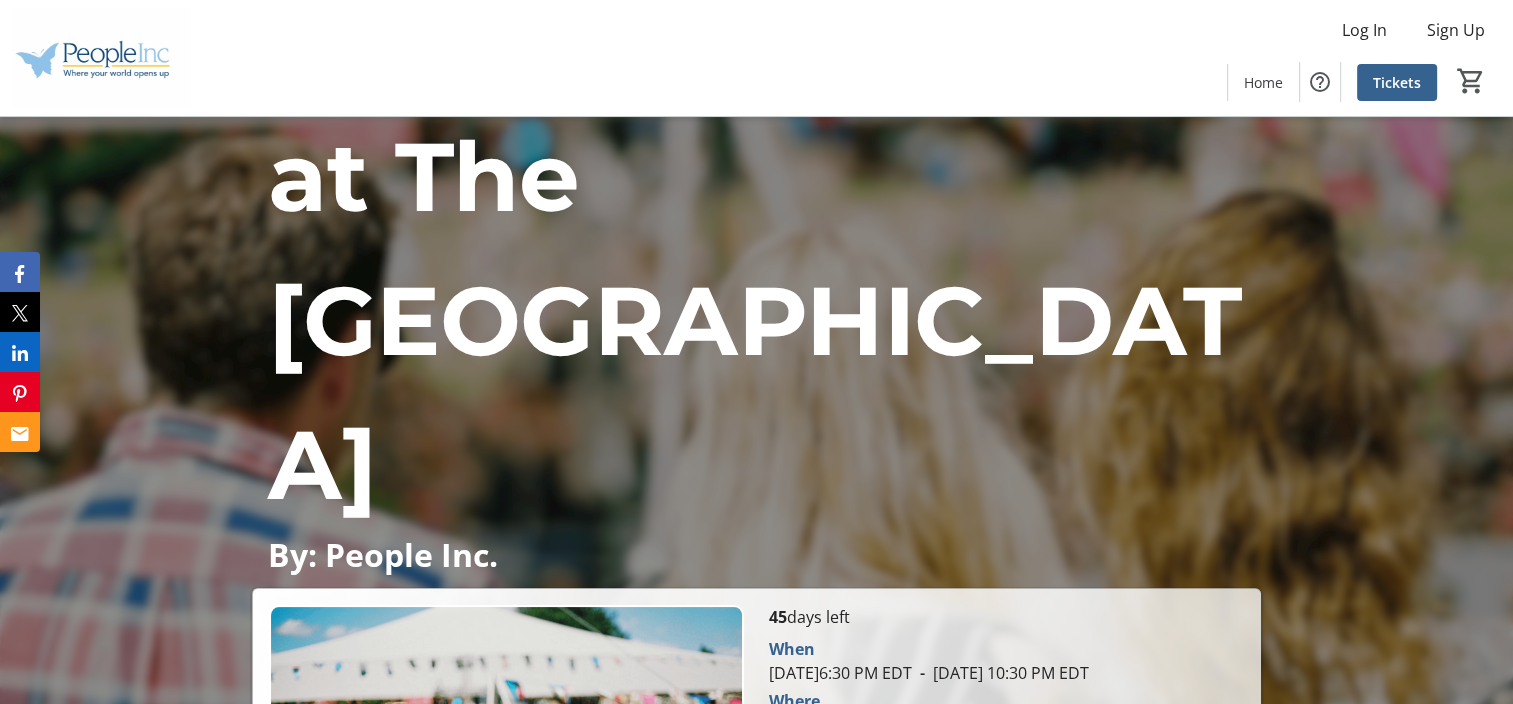 click at bounding box center [1005, 793] 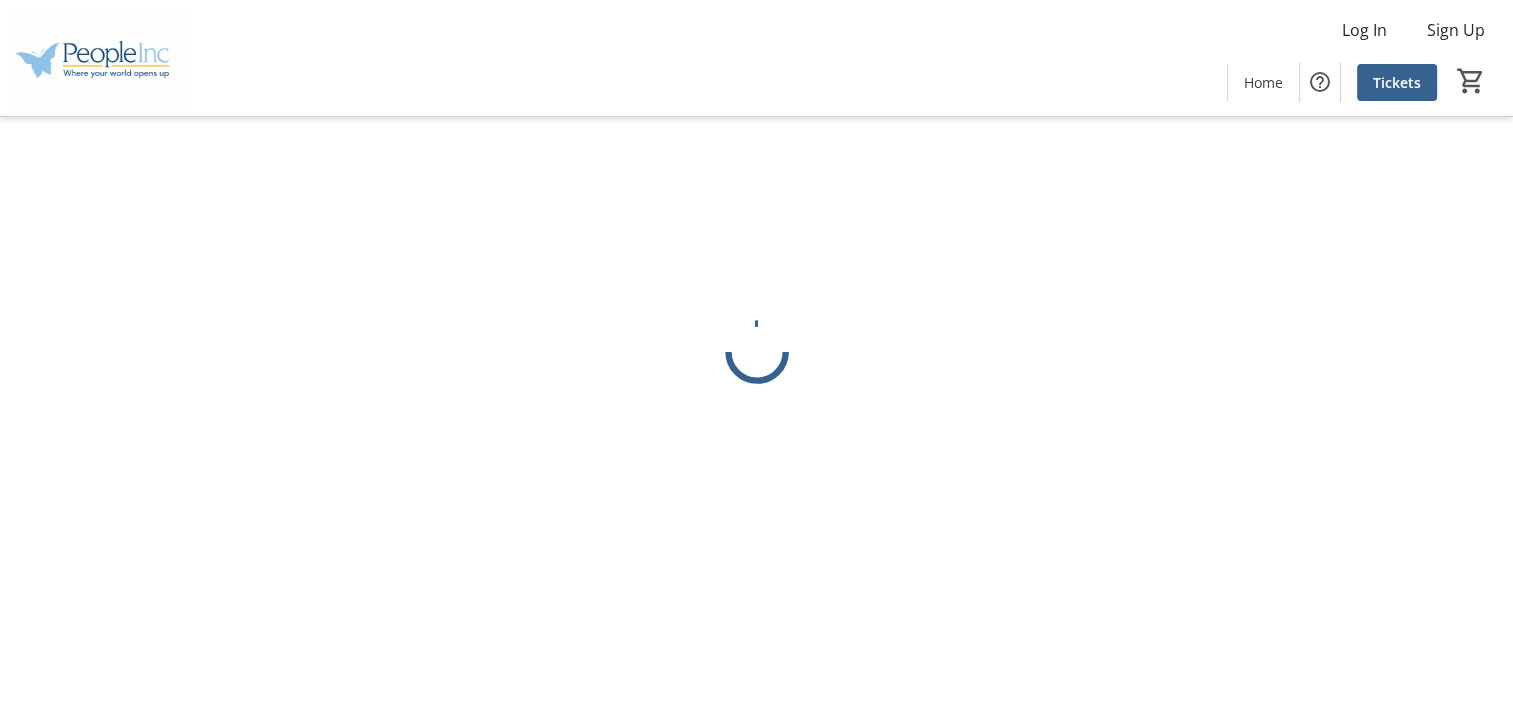 scroll, scrollTop: 0, scrollLeft: 0, axis: both 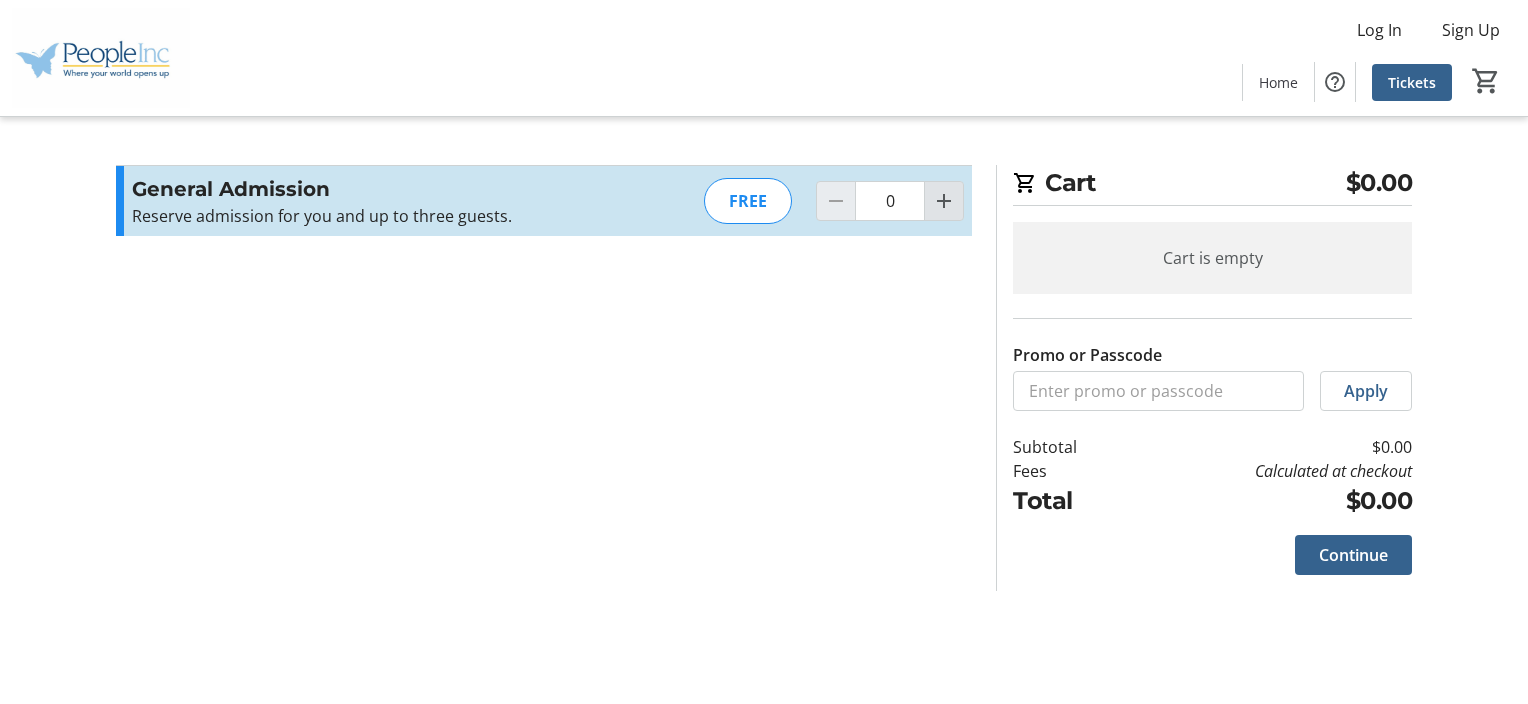 click 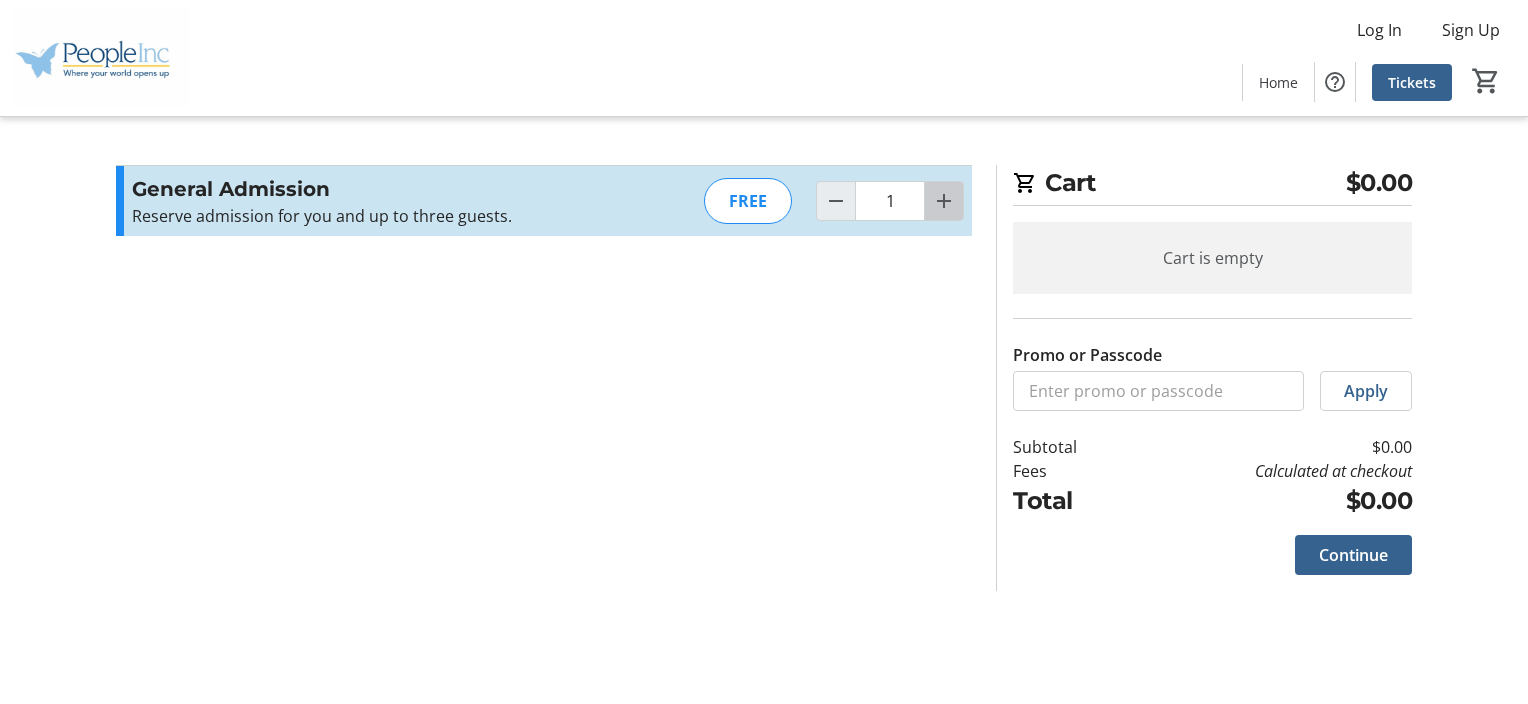 click 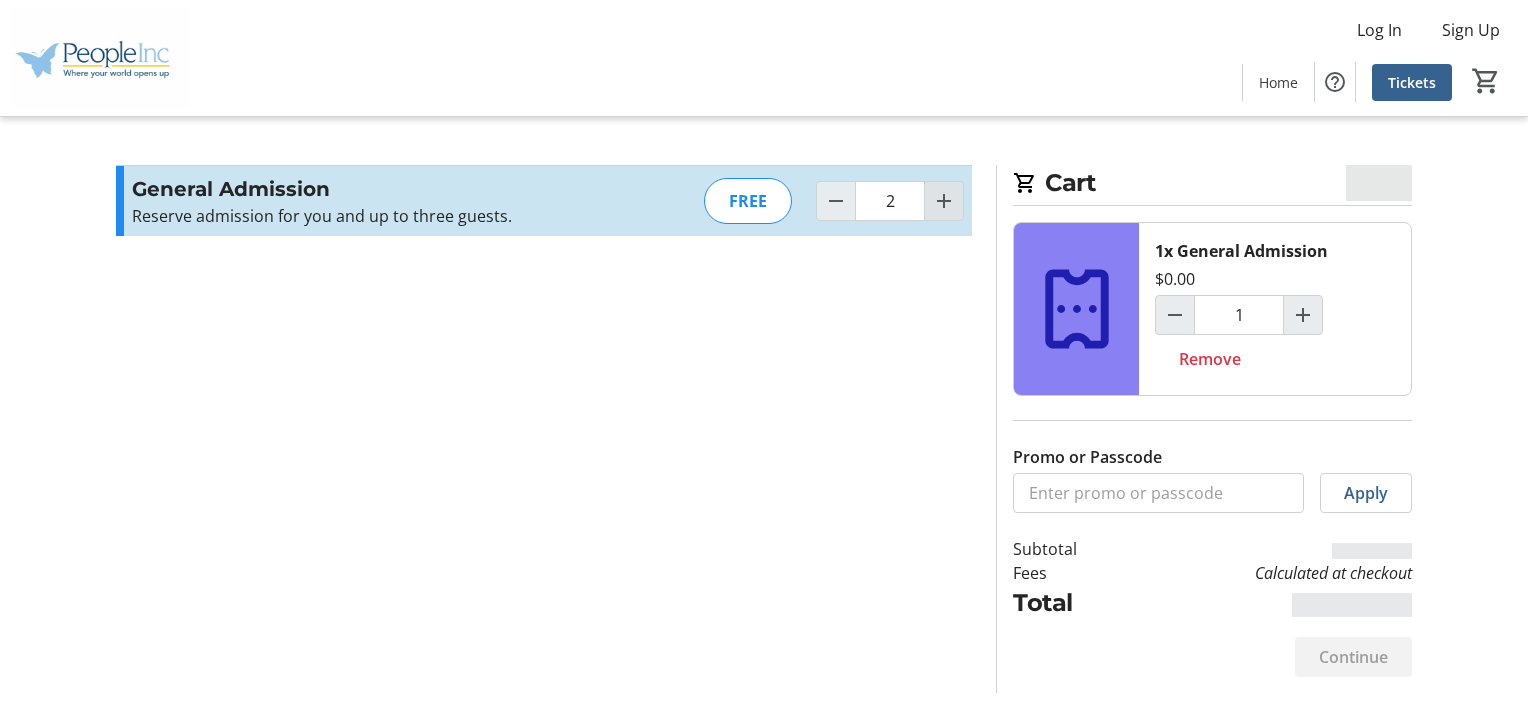 type on "2" 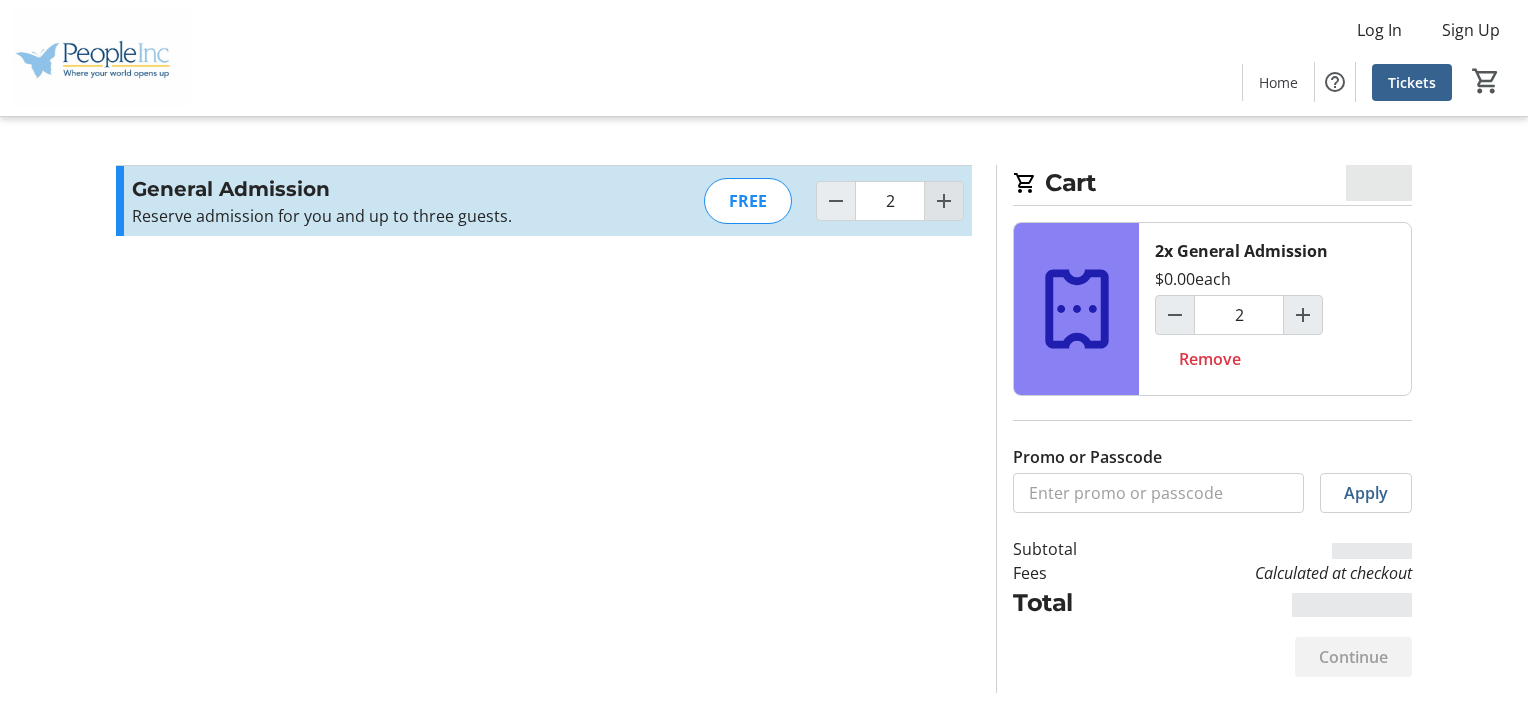 click 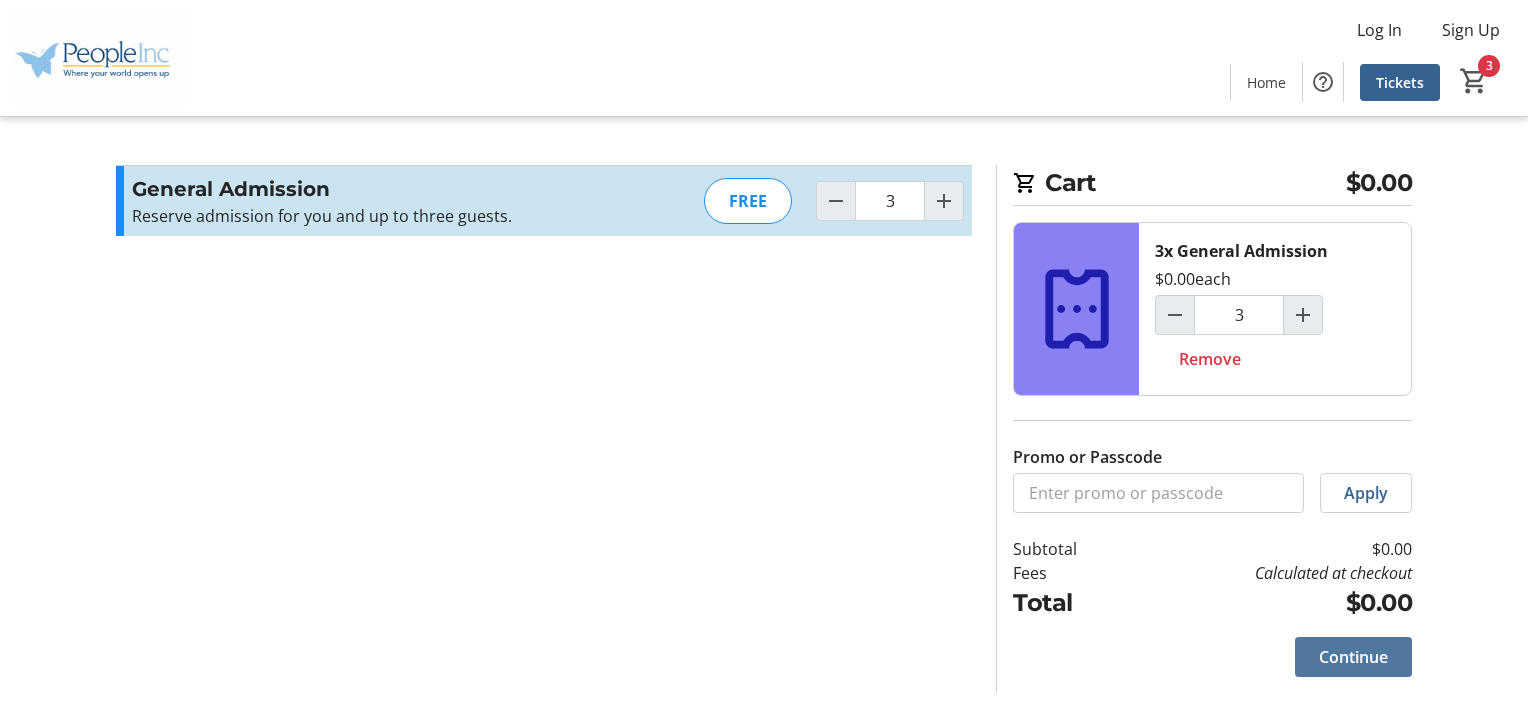 click on "Continue" 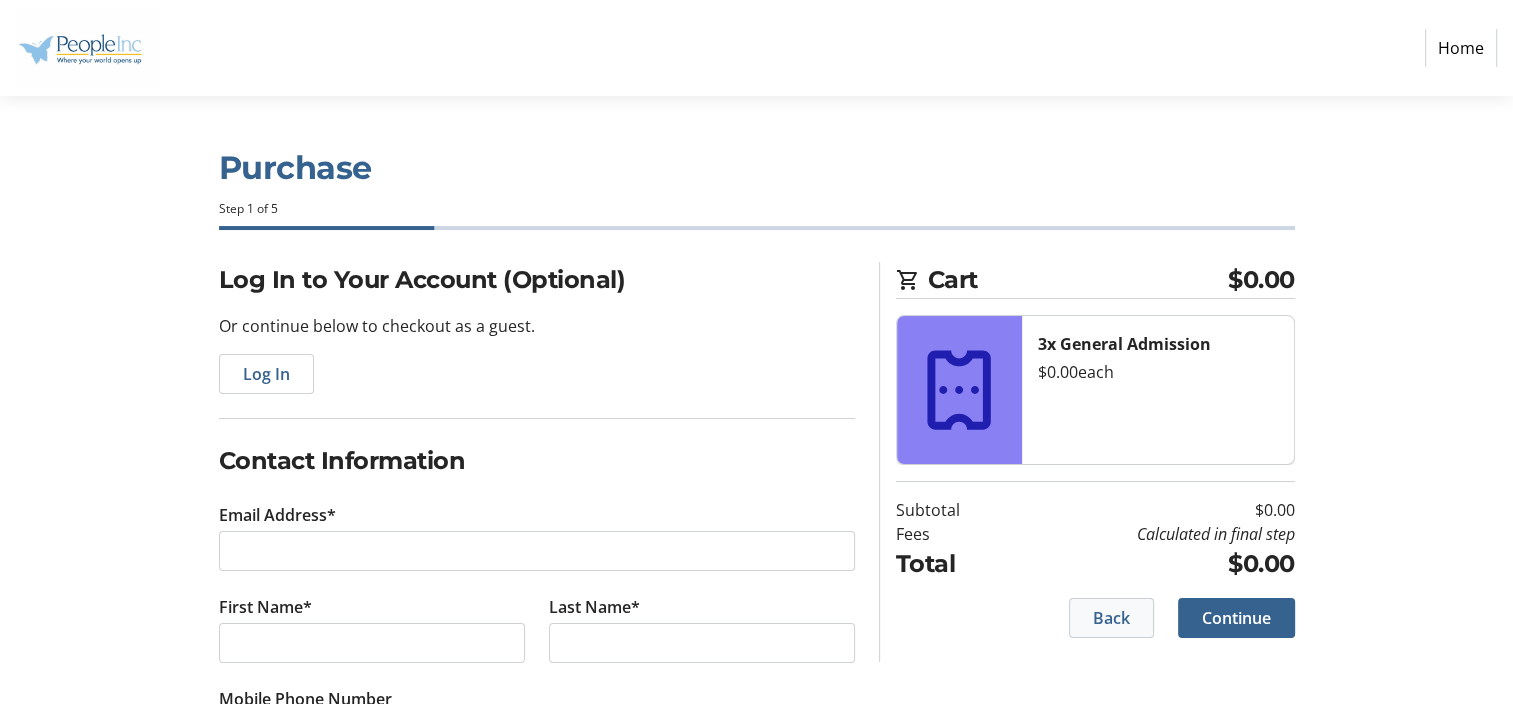 click 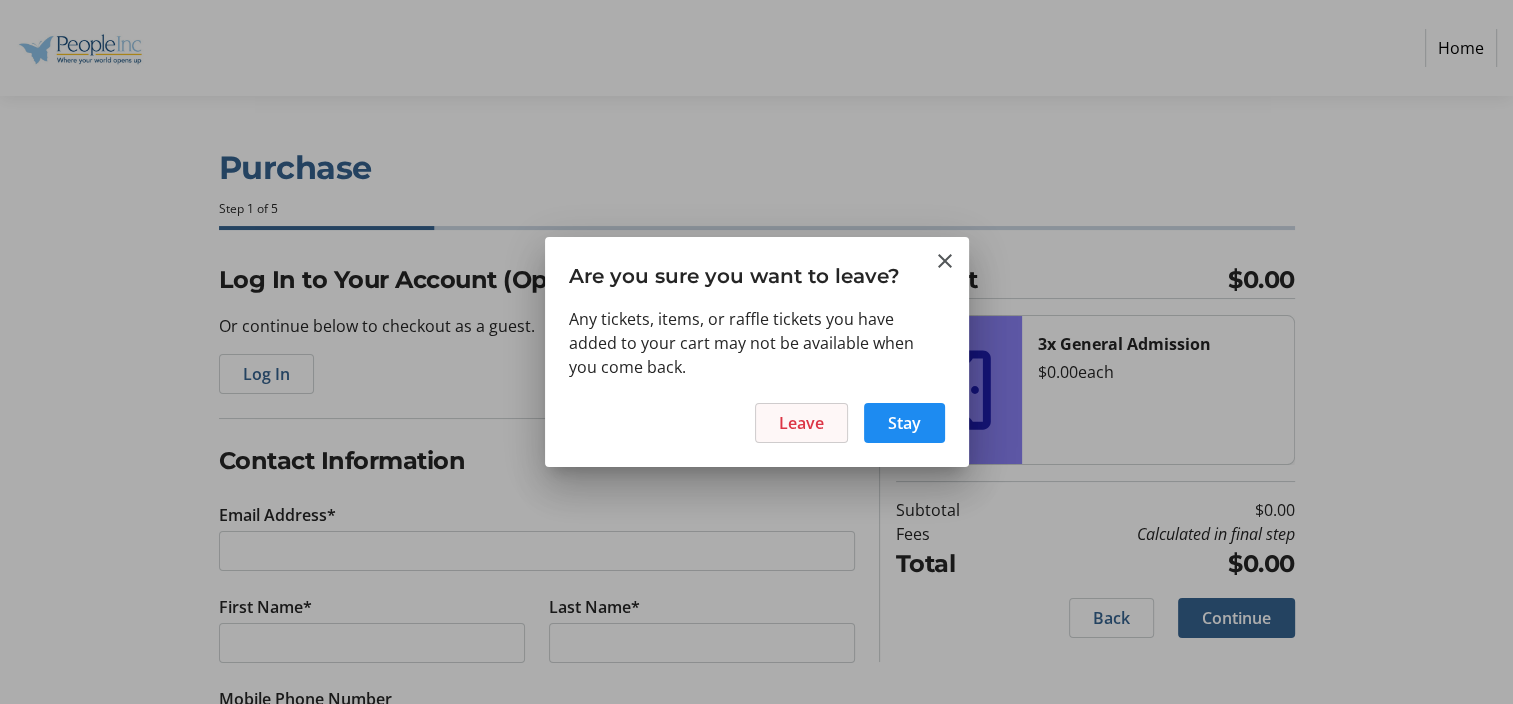 click at bounding box center (801, 423) 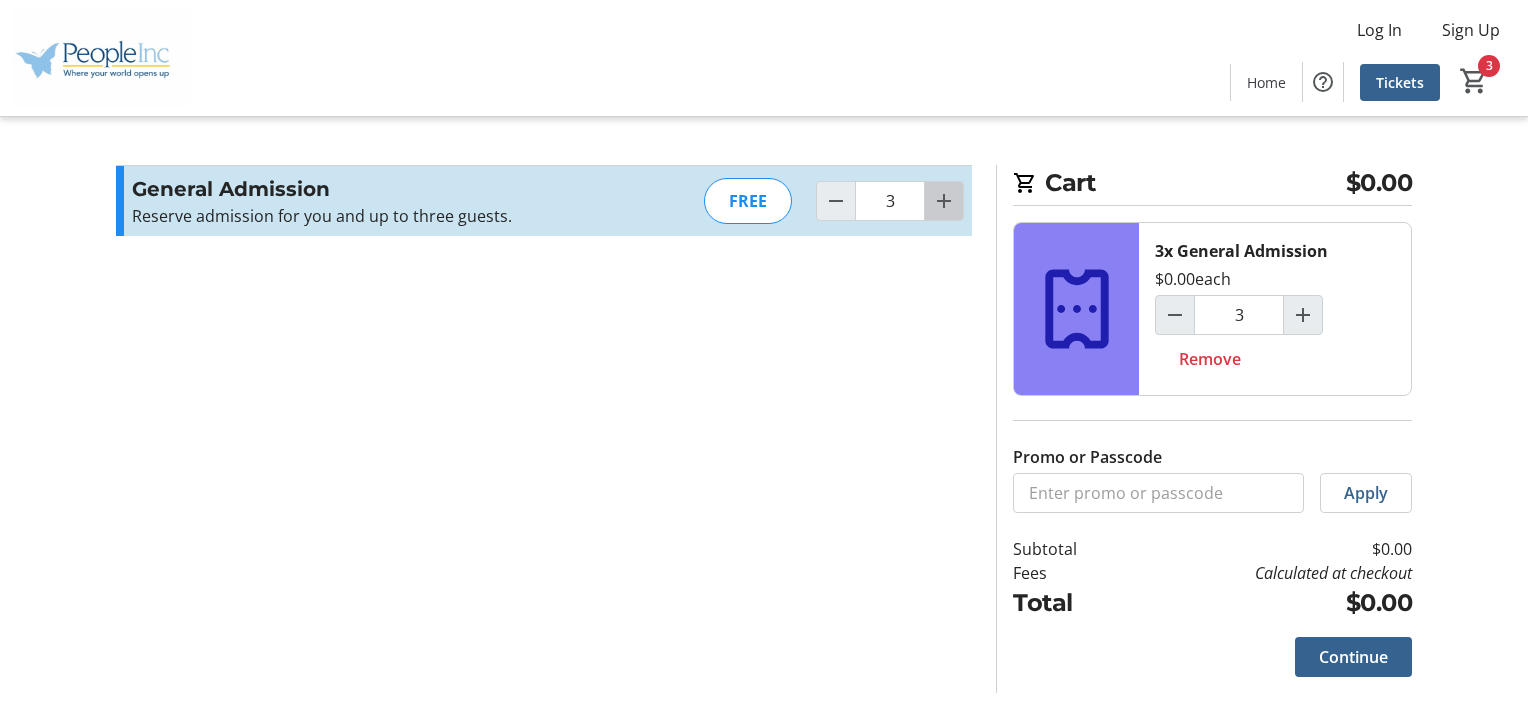 click 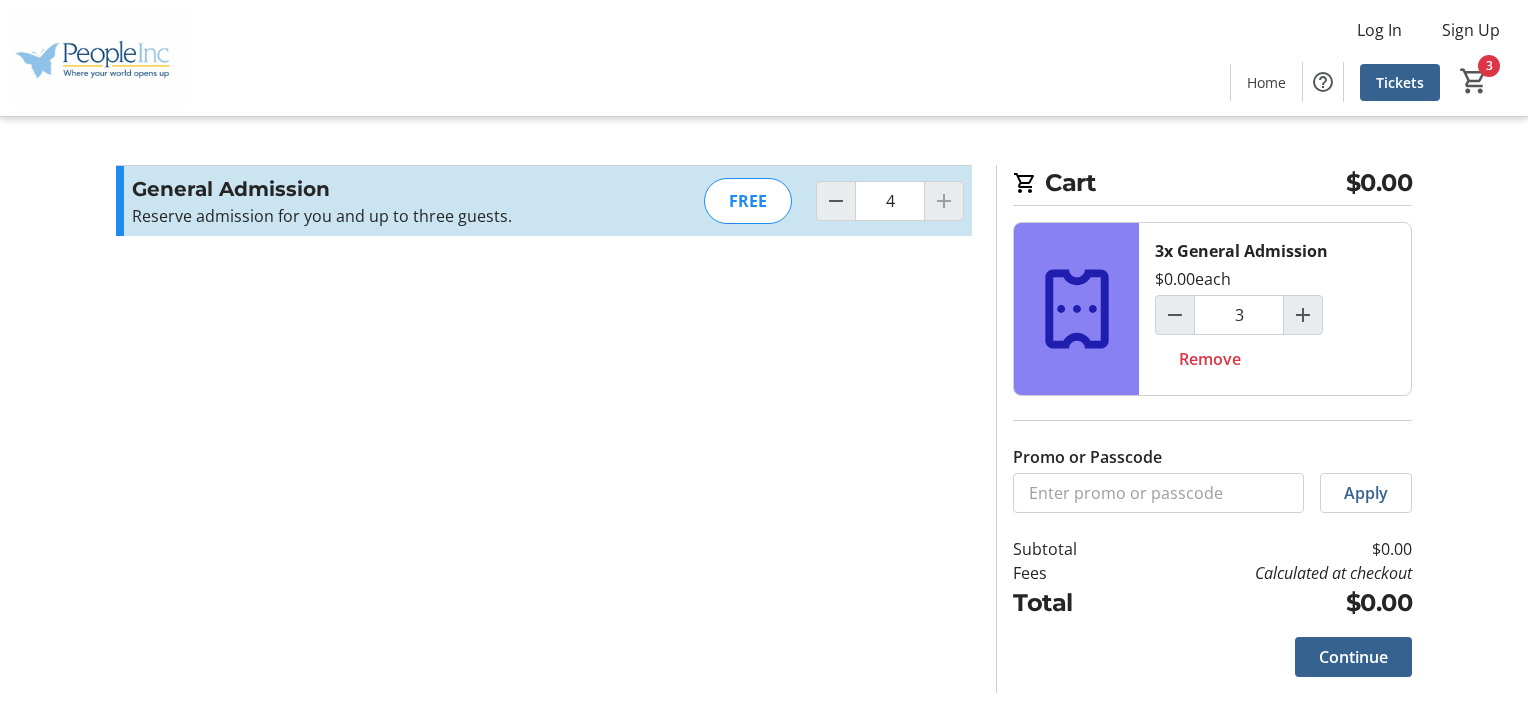 type on "4" 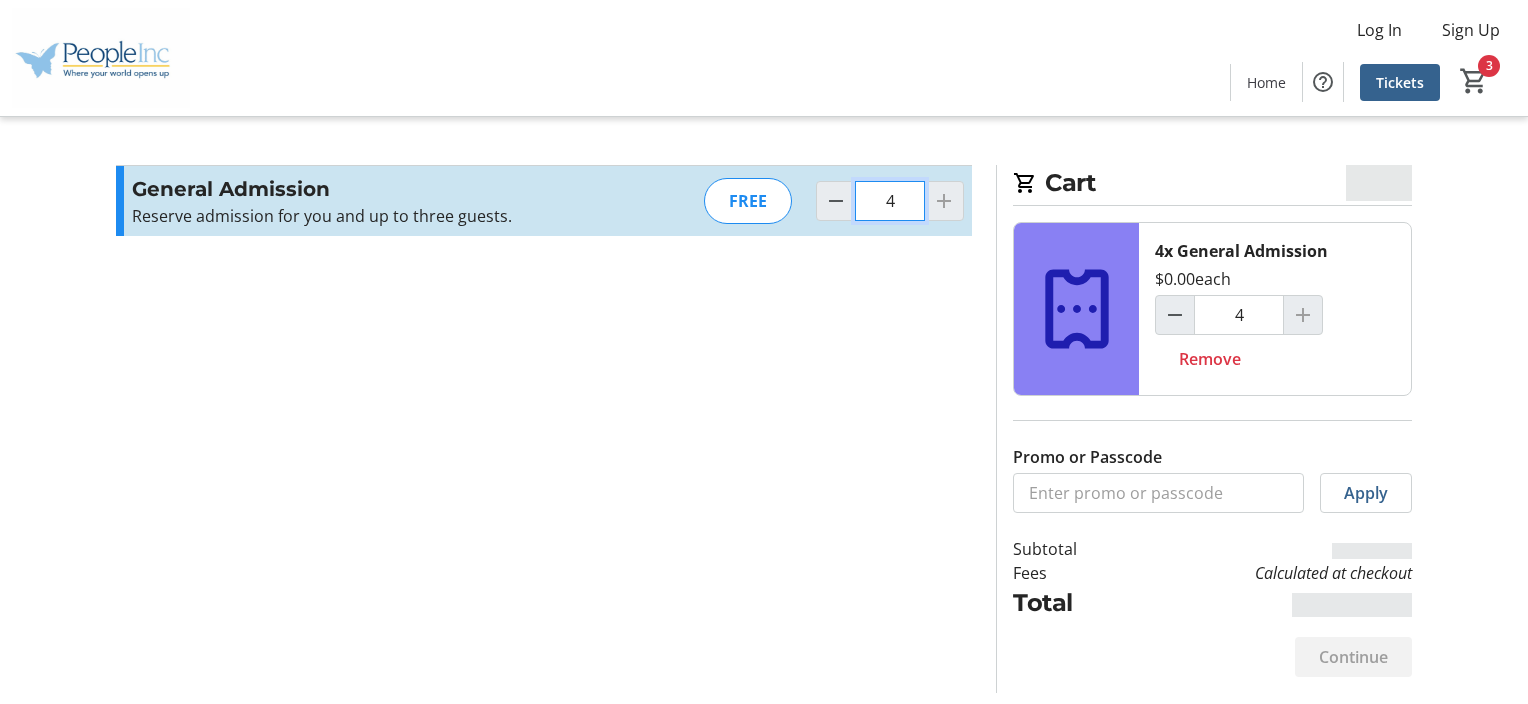 click on "4" at bounding box center (890, 201) 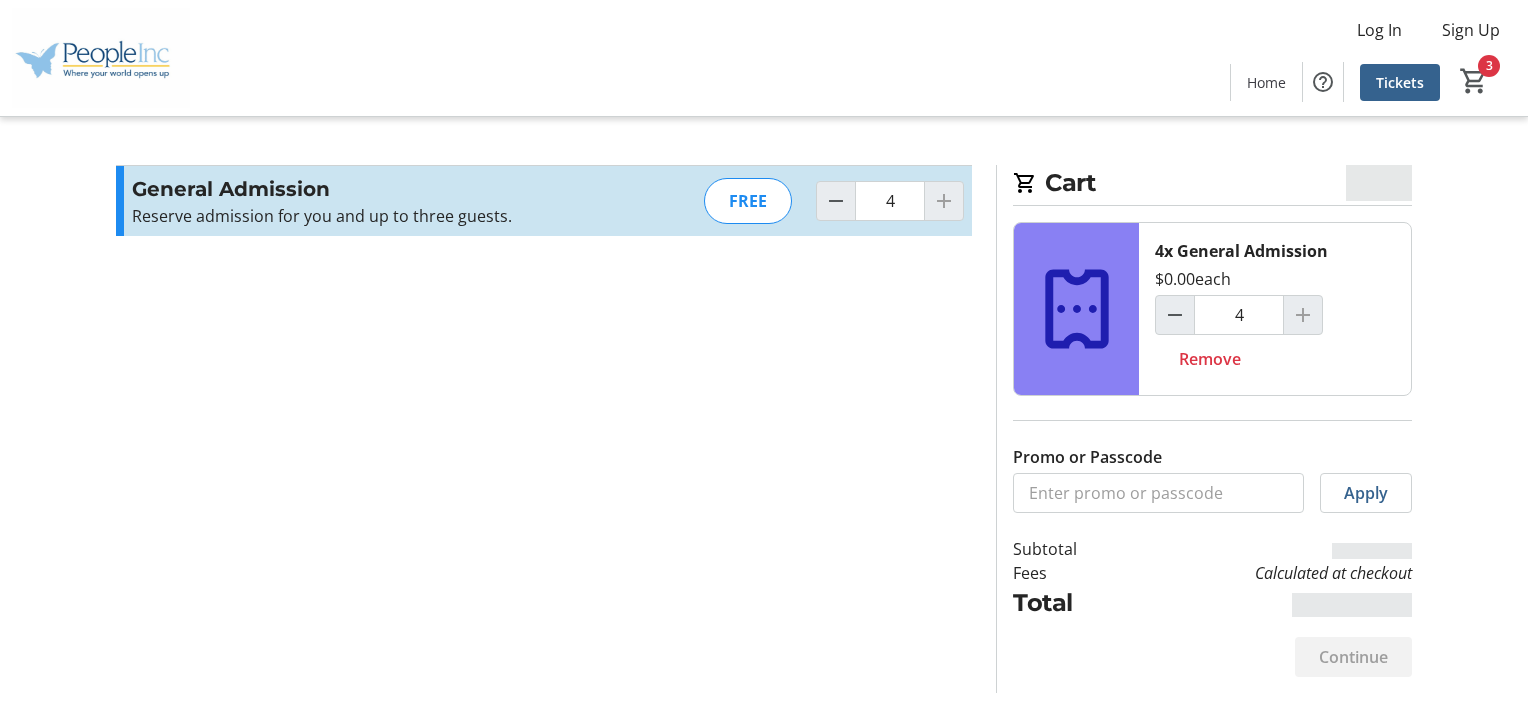 click 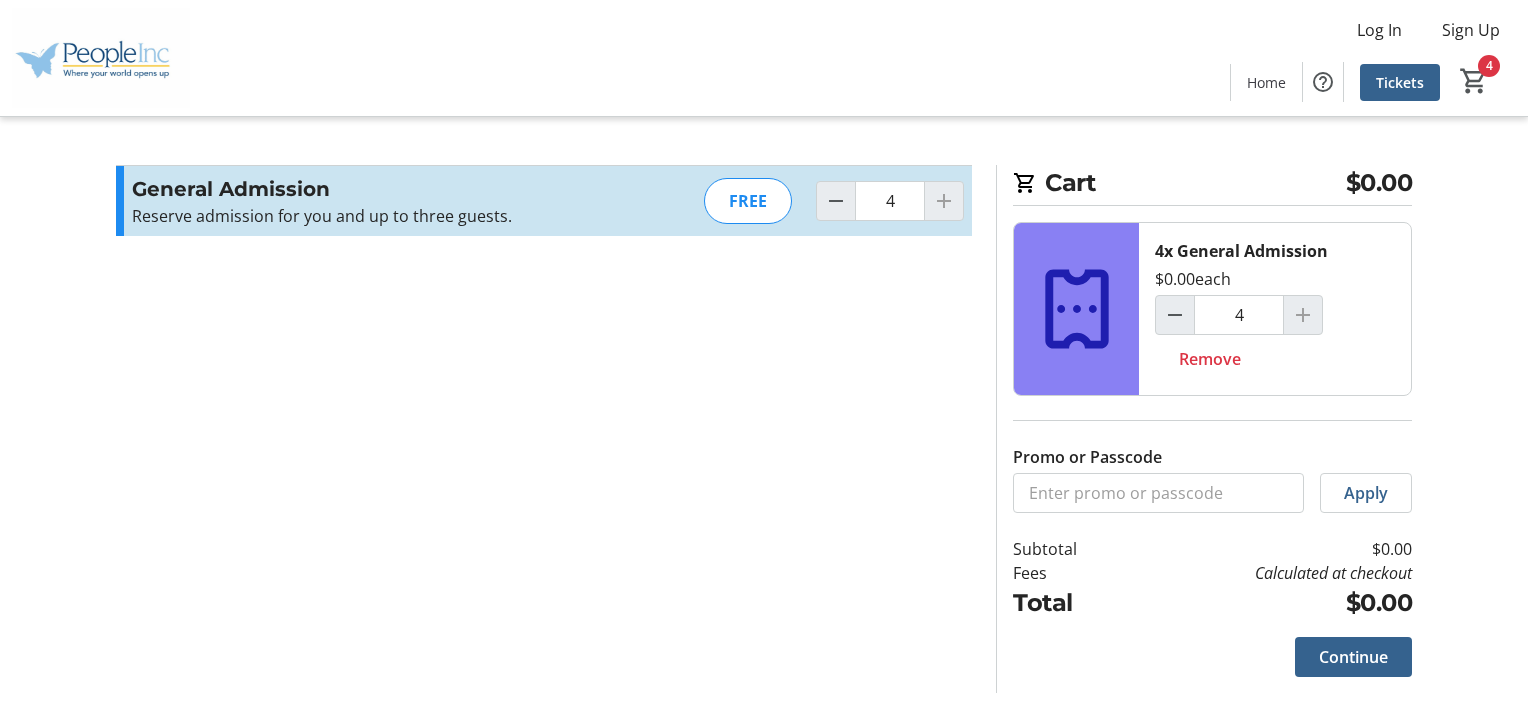 click 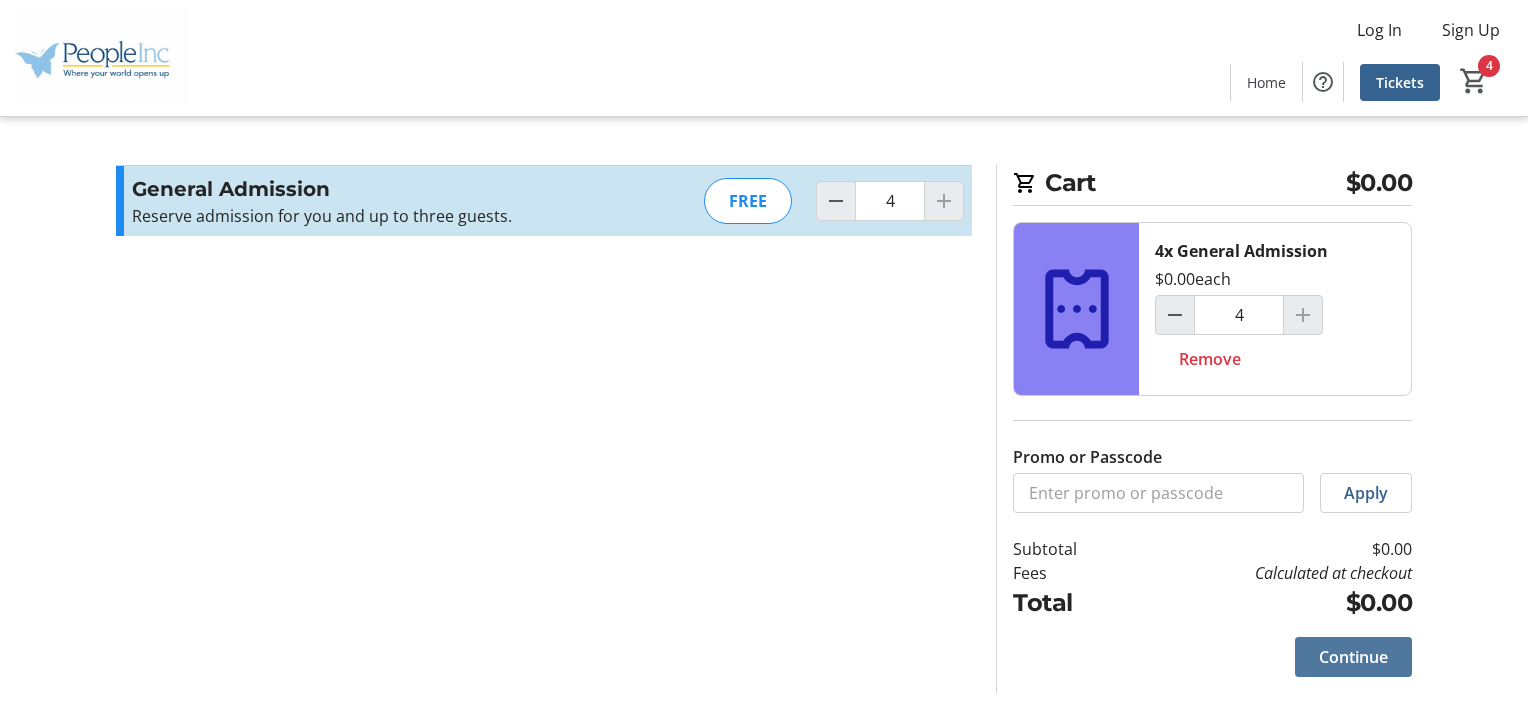 click on "Continue" 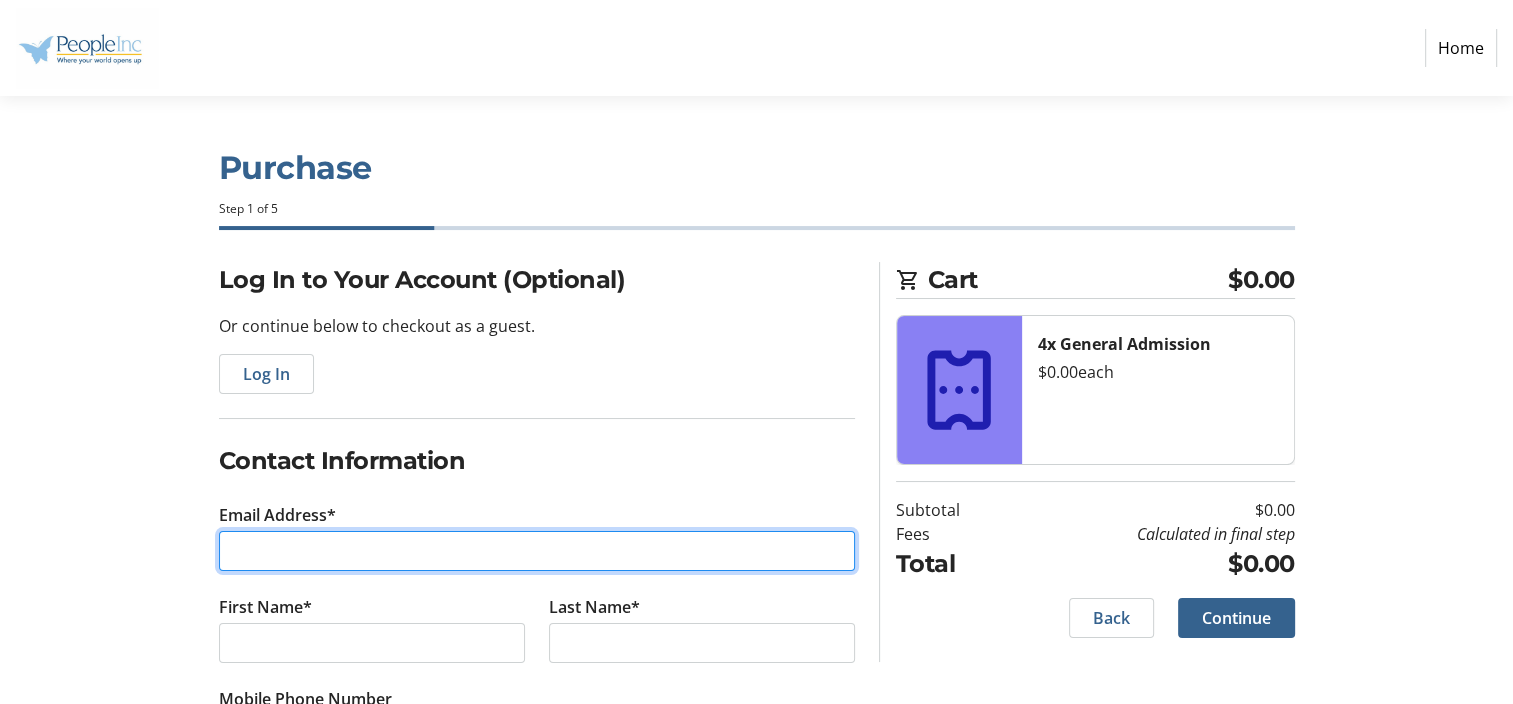 click on "Email Address*" at bounding box center [537, 551] 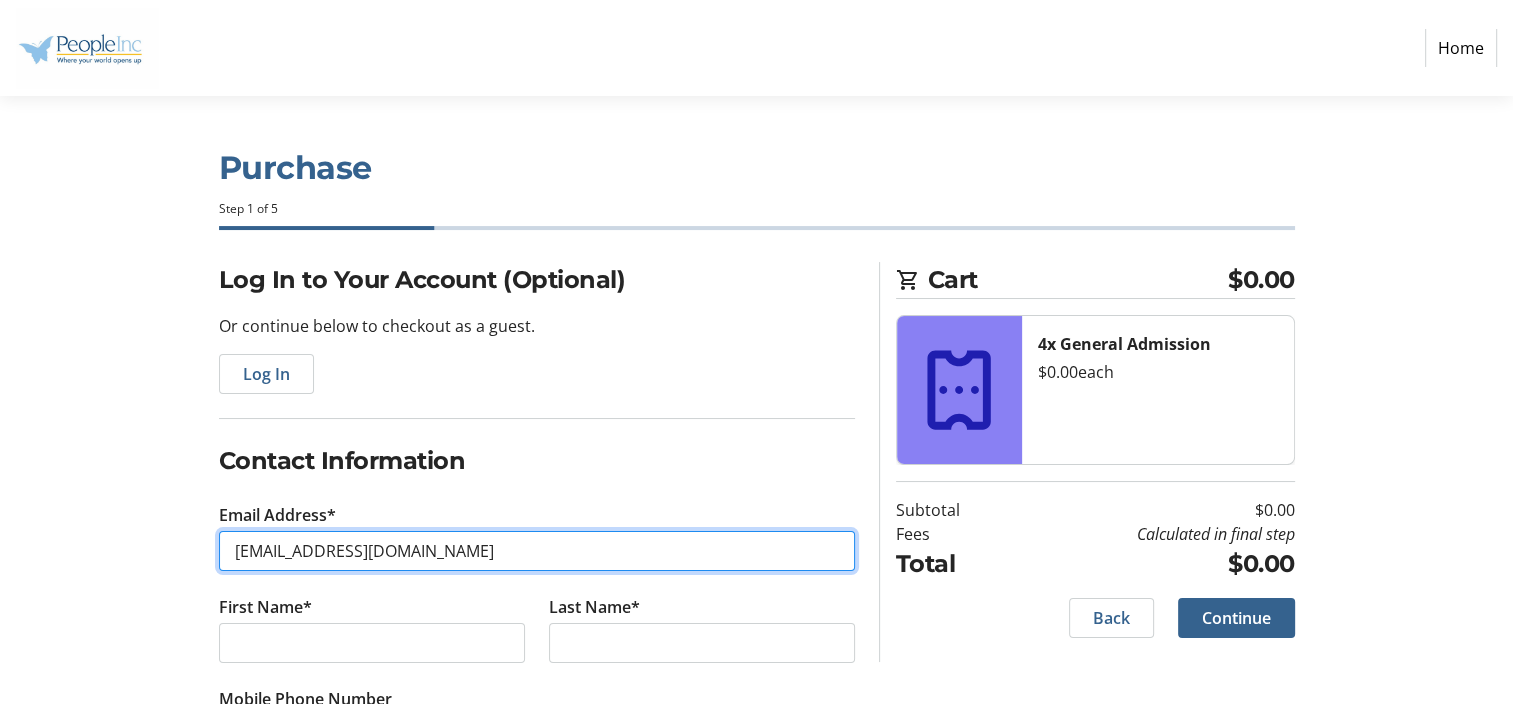 type on "**********" 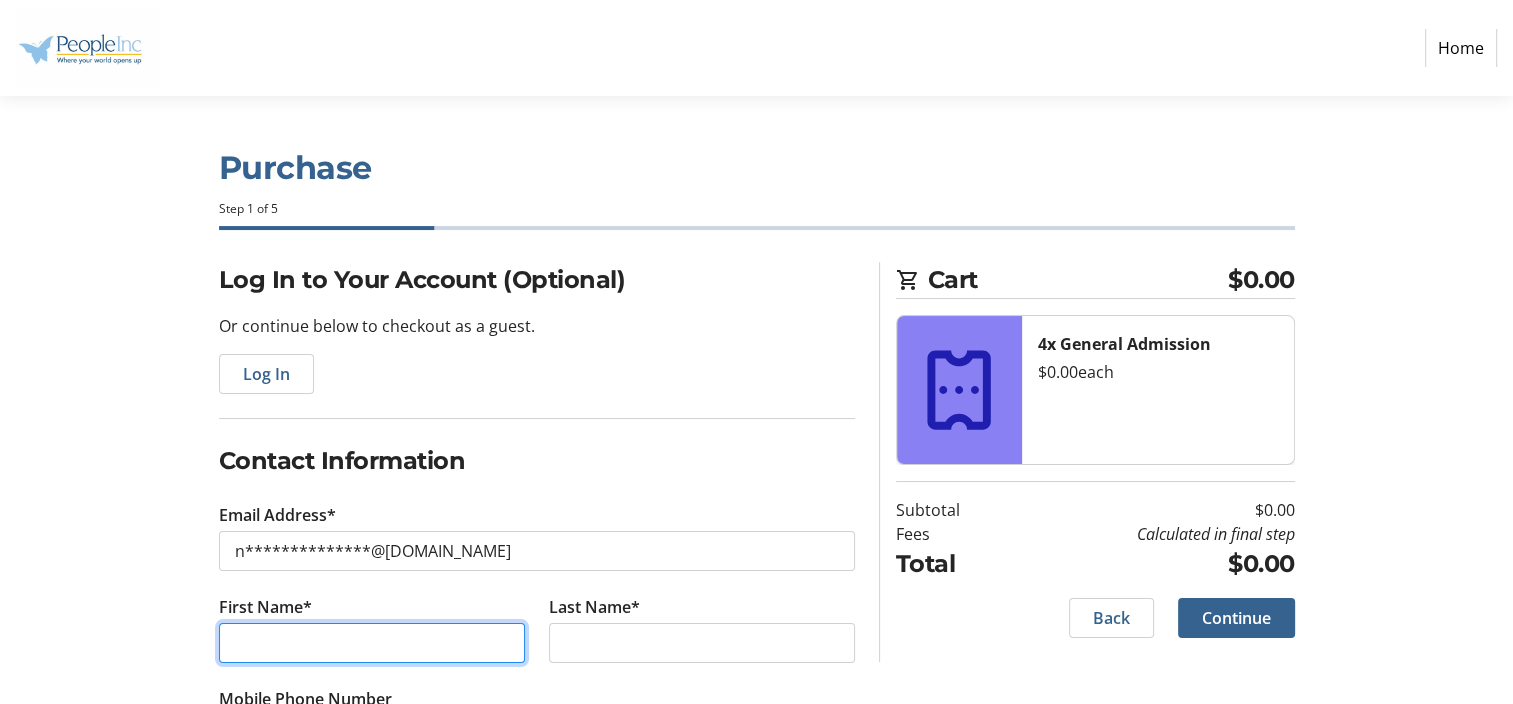 type on "nautica" 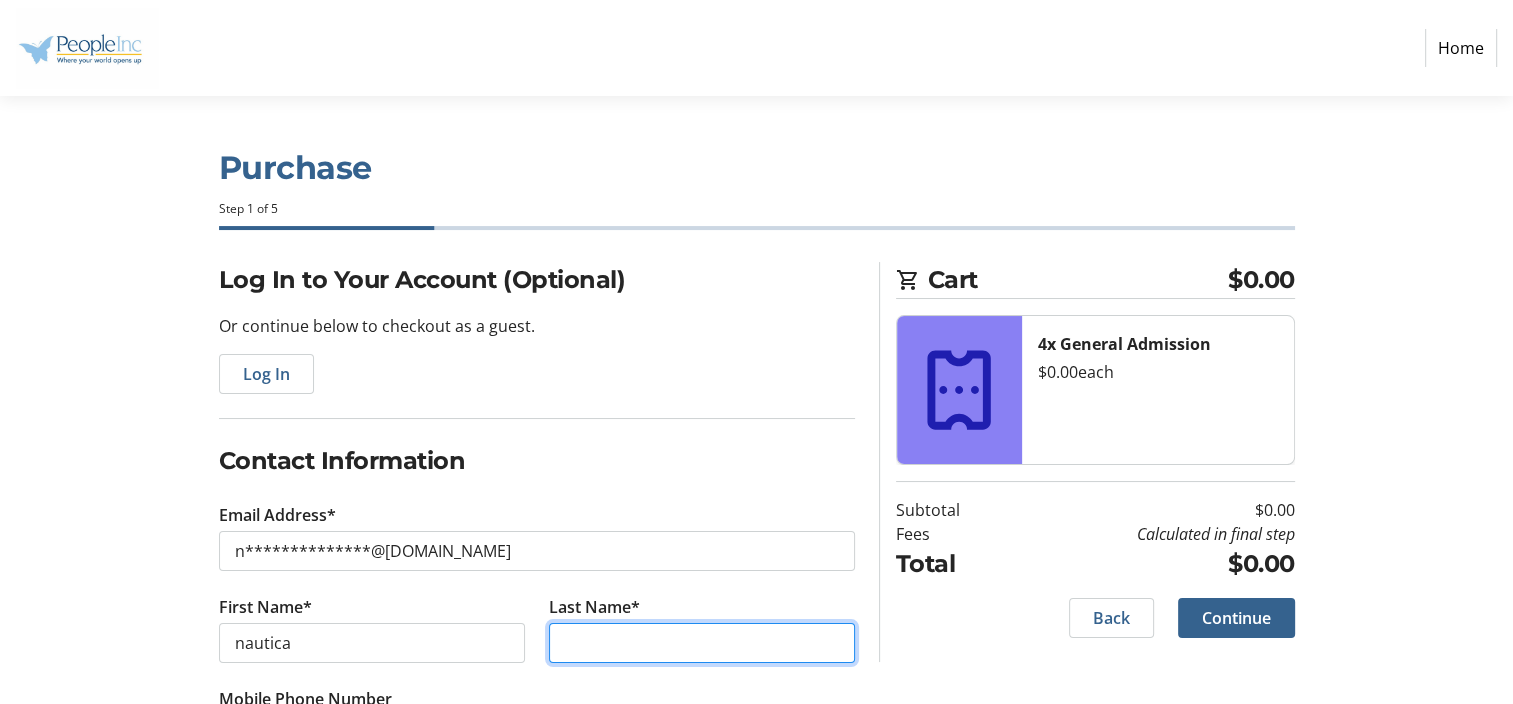type on "[PERSON_NAME]" 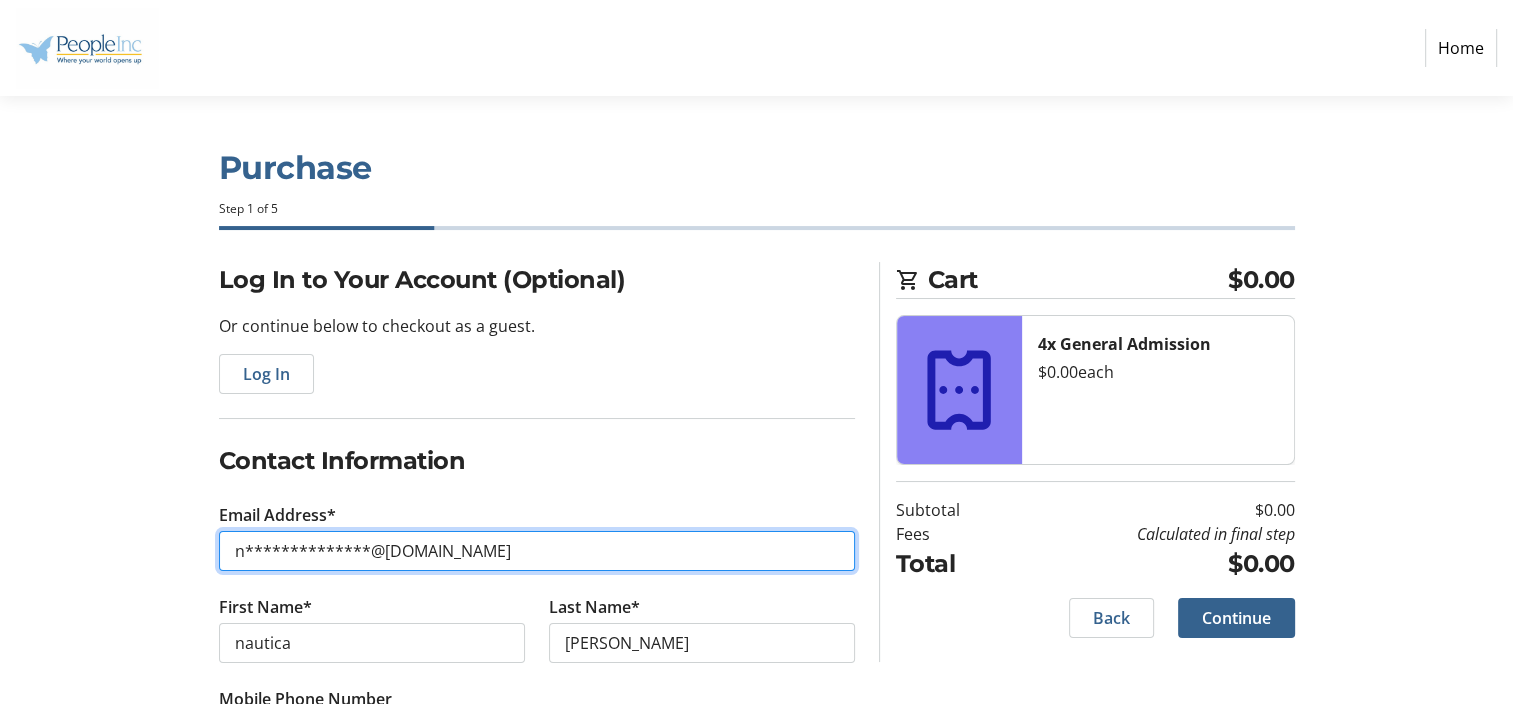 scroll, scrollTop: 97, scrollLeft: 0, axis: vertical 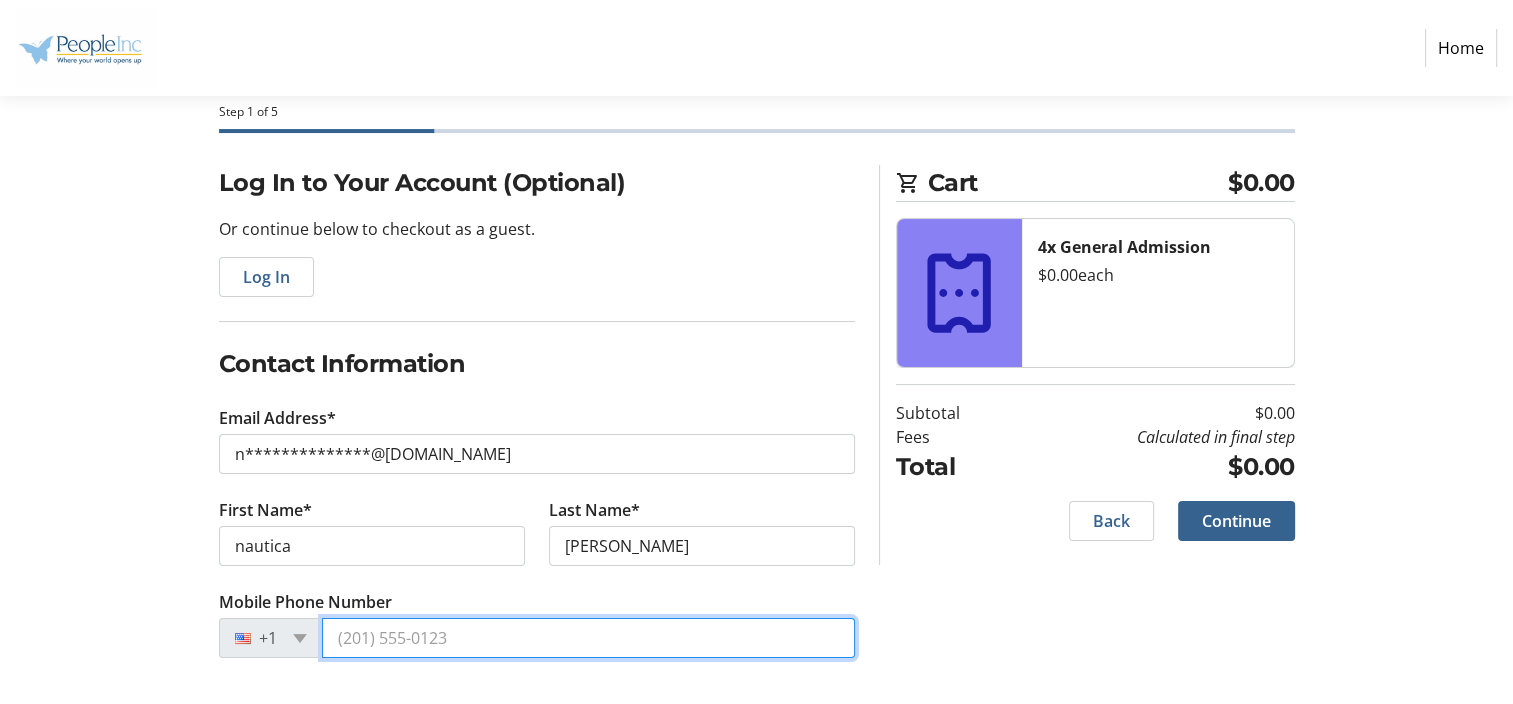click on "Mobile Phone Number" at bounding box center [588, 638] 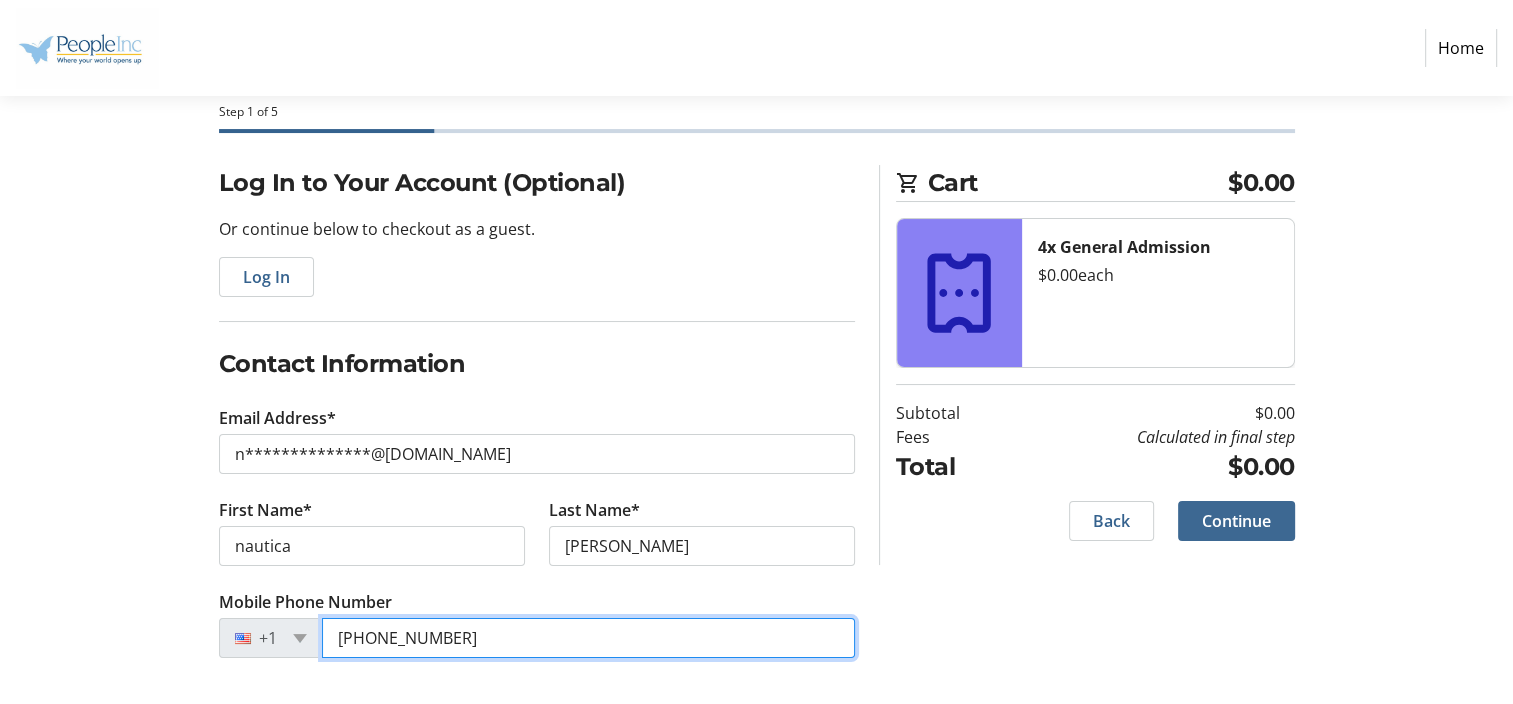type on "[PHONE_NUMBER]" 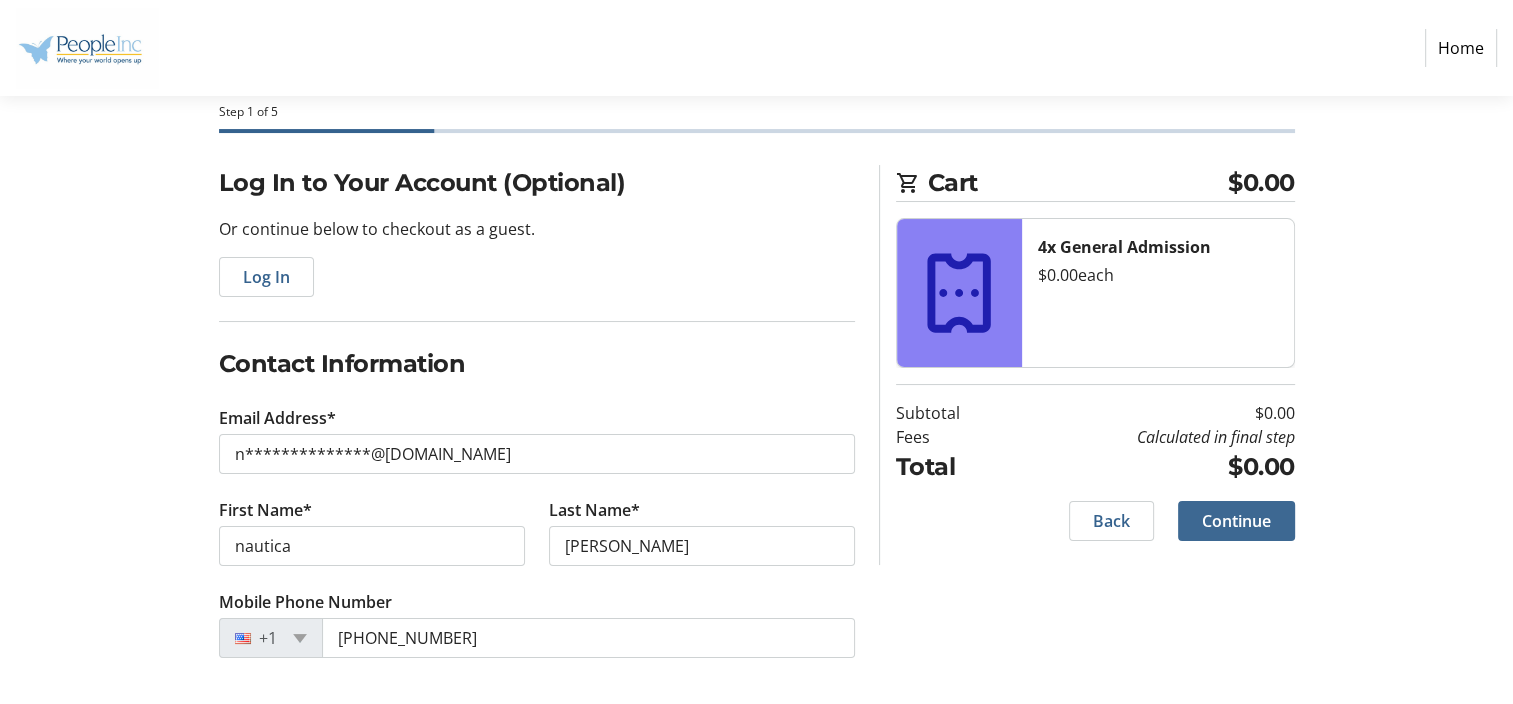 click 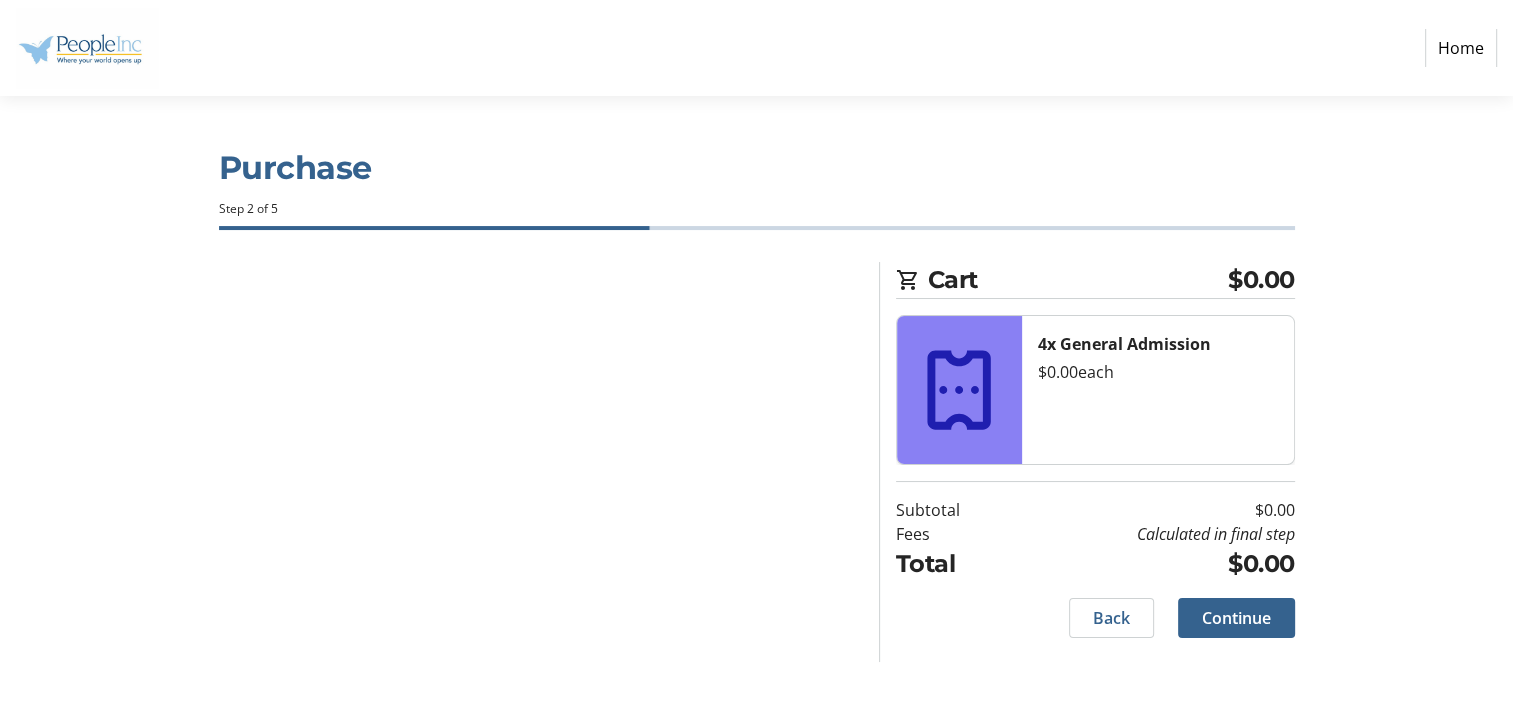 scroll, scrollTop: 0, scrollLeft: 0, axis: both 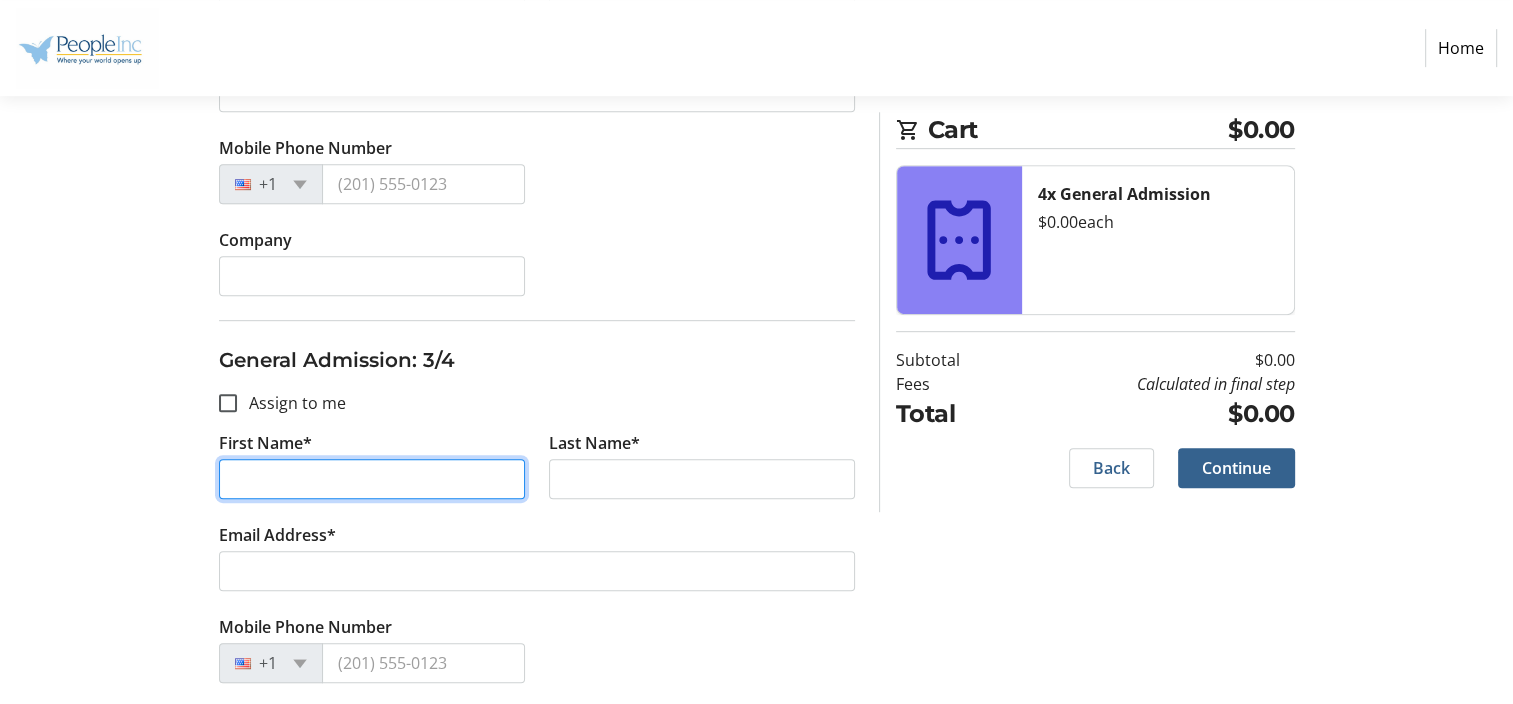 click on "First Name*" at bounding box center [372, 479] 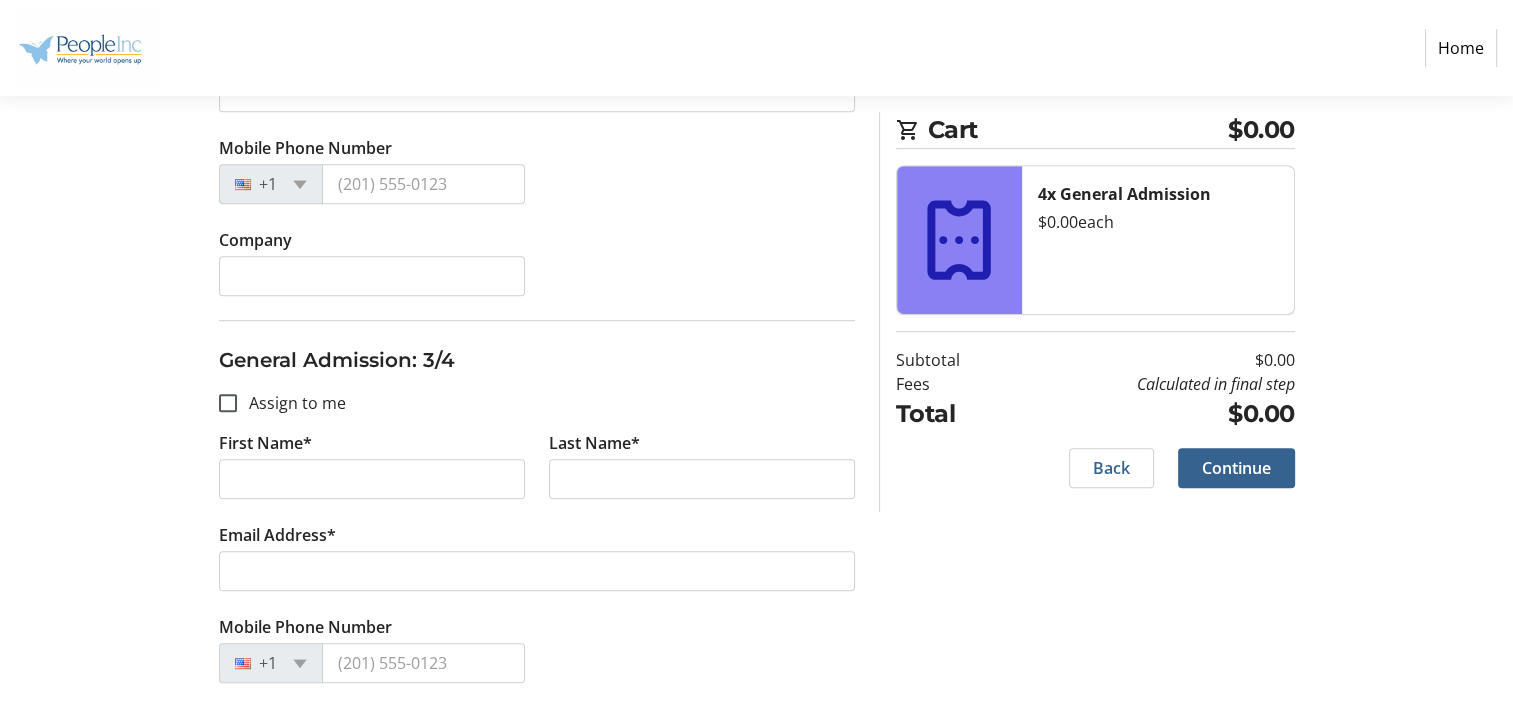 click on "General Admission: 3/4" 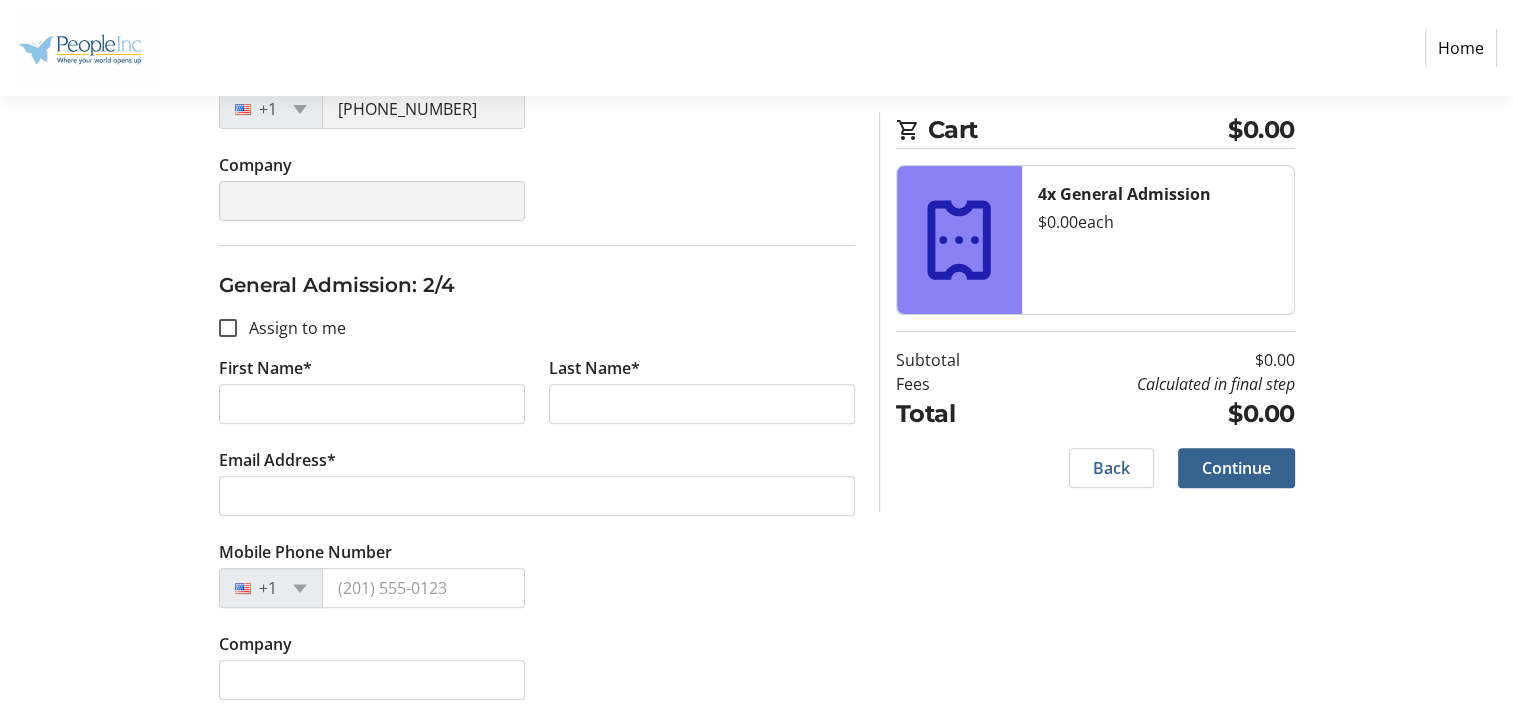 scroll, scrollTop: 592, scrollLeft: 0, axis: vertical 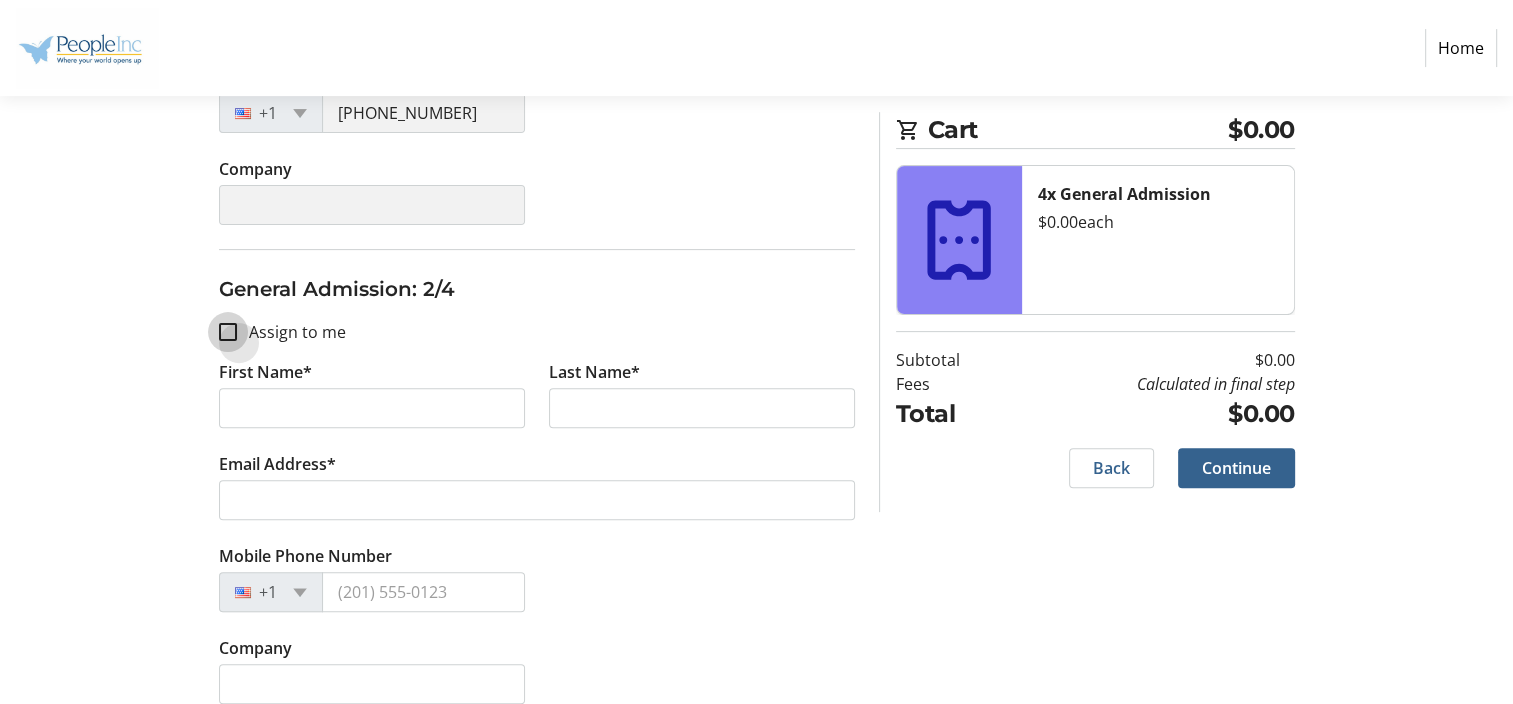 click on "Assign to me" at bounding box center (228, 332) 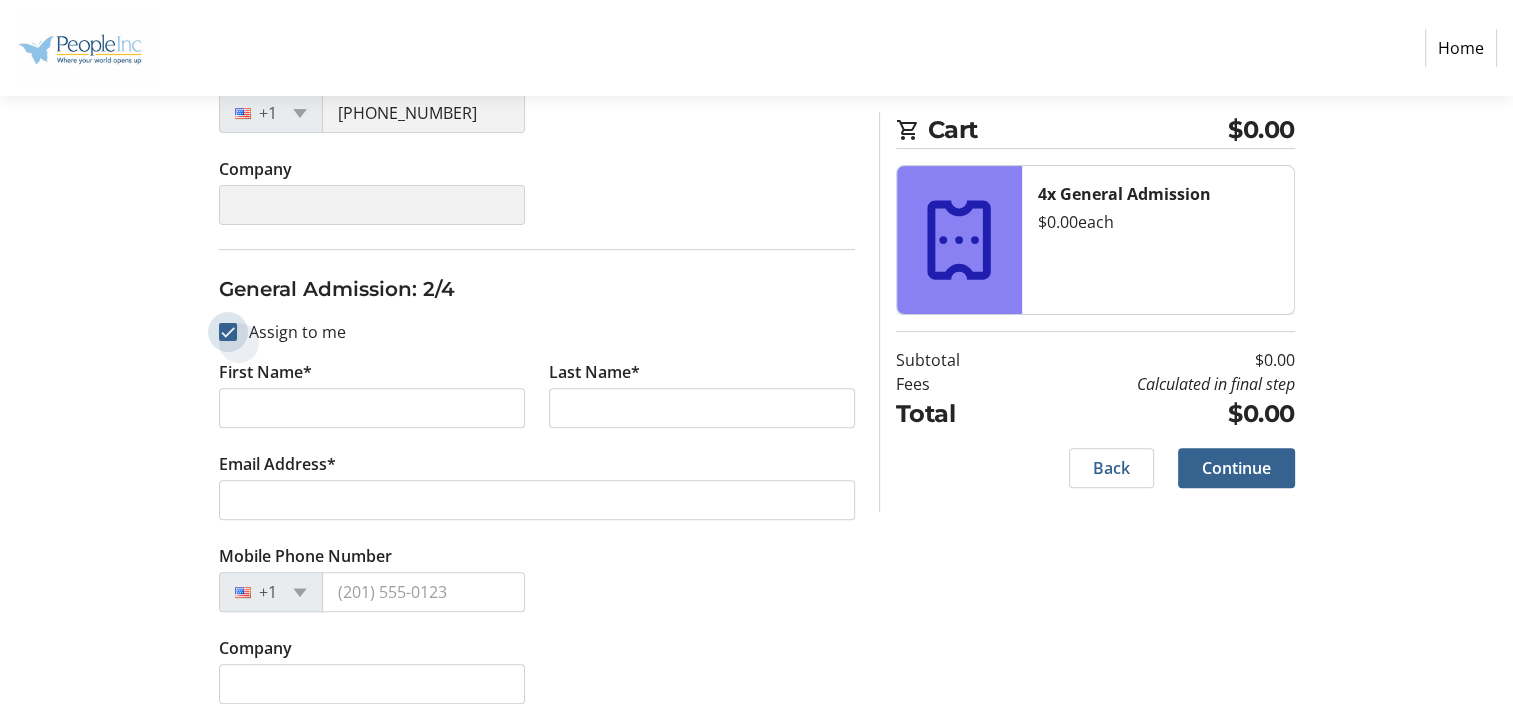 checkbox on "true" 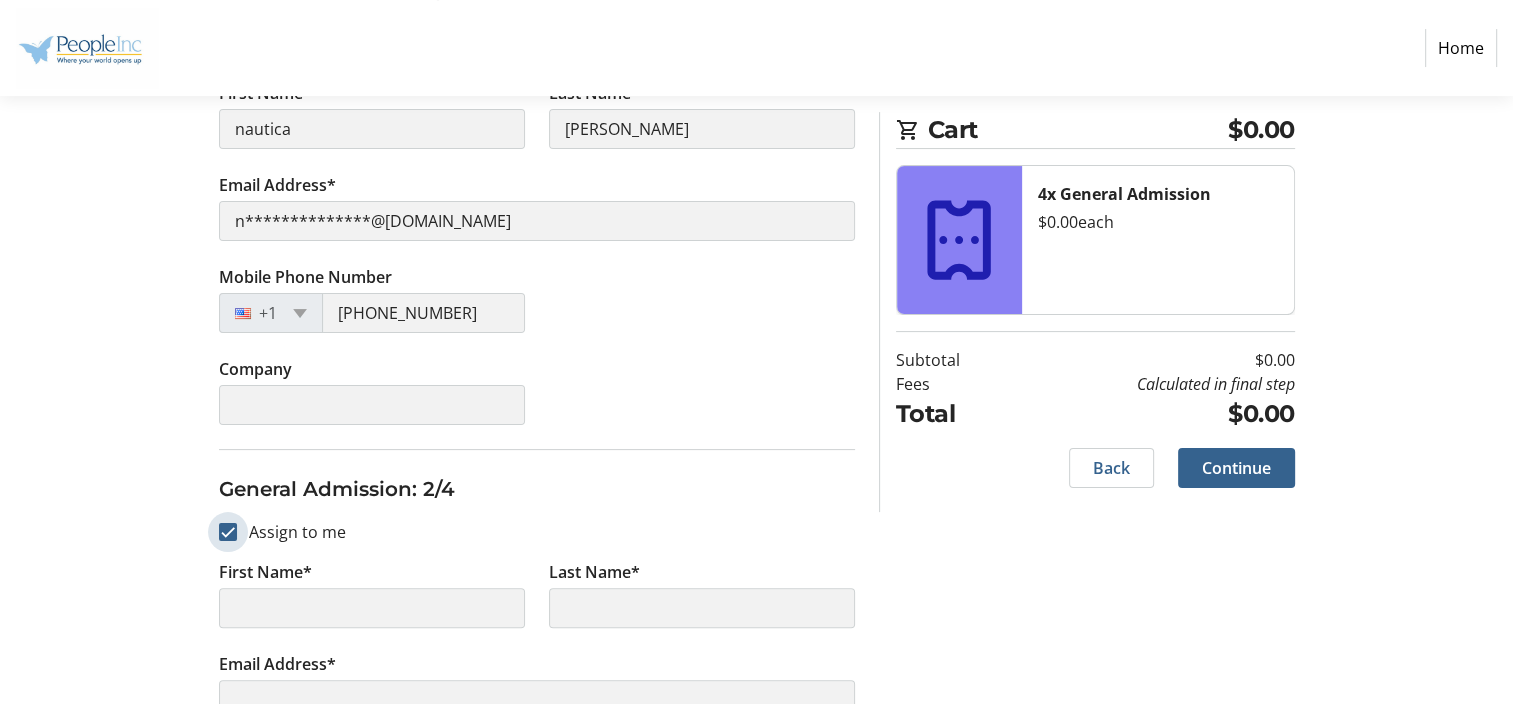 scroll, scrollTop: 233, scrollLeft: 0, axis: vertical 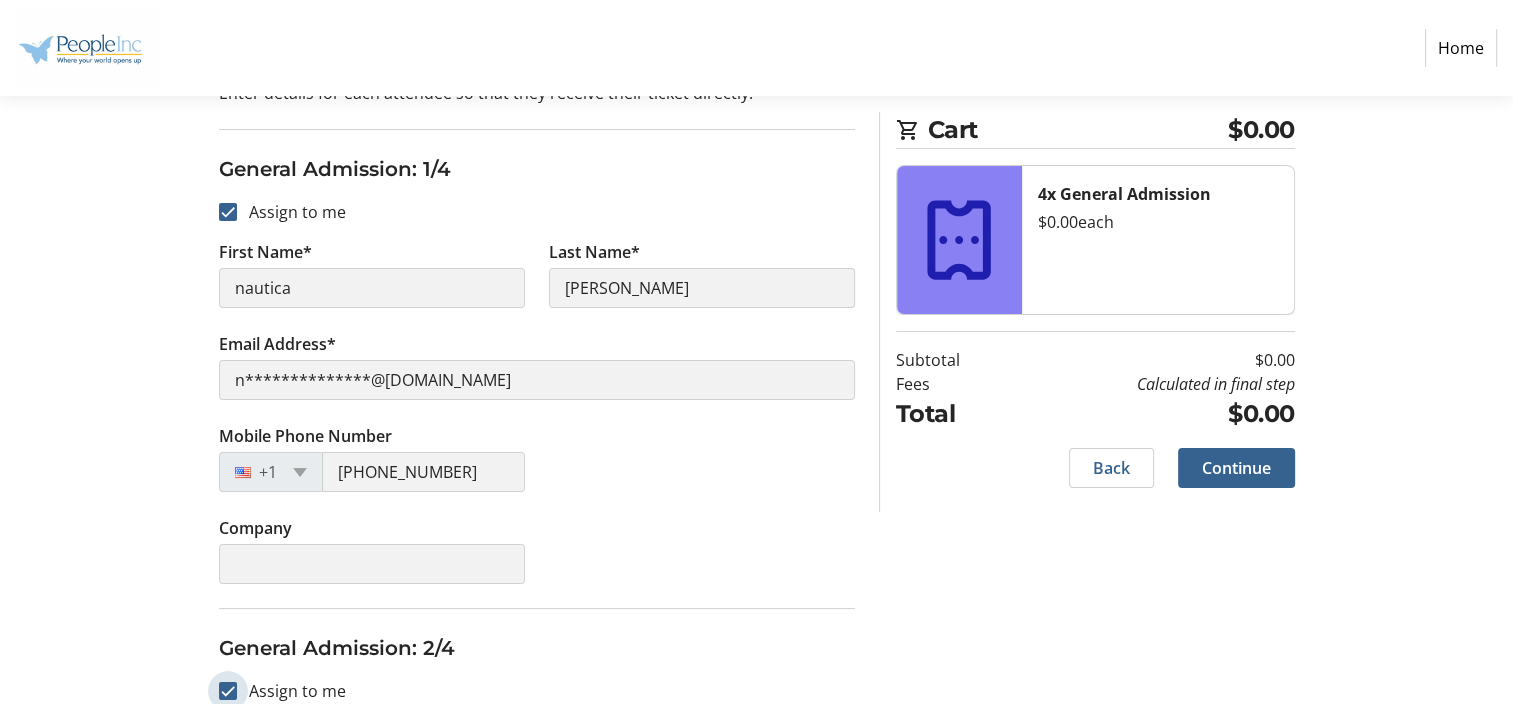 type on "nautica" 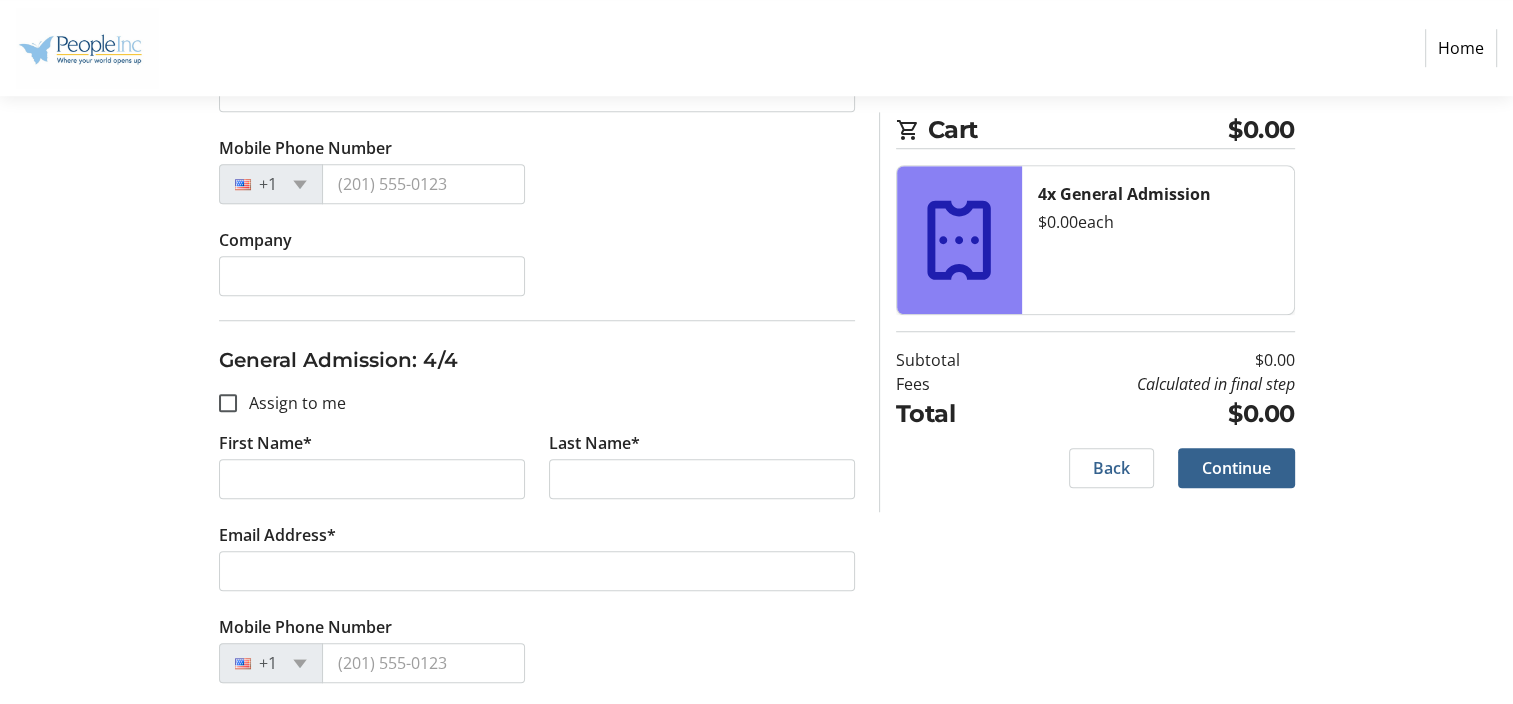 scroll, scrollTop: 1592, scrollLeft: 0, axis: vertical 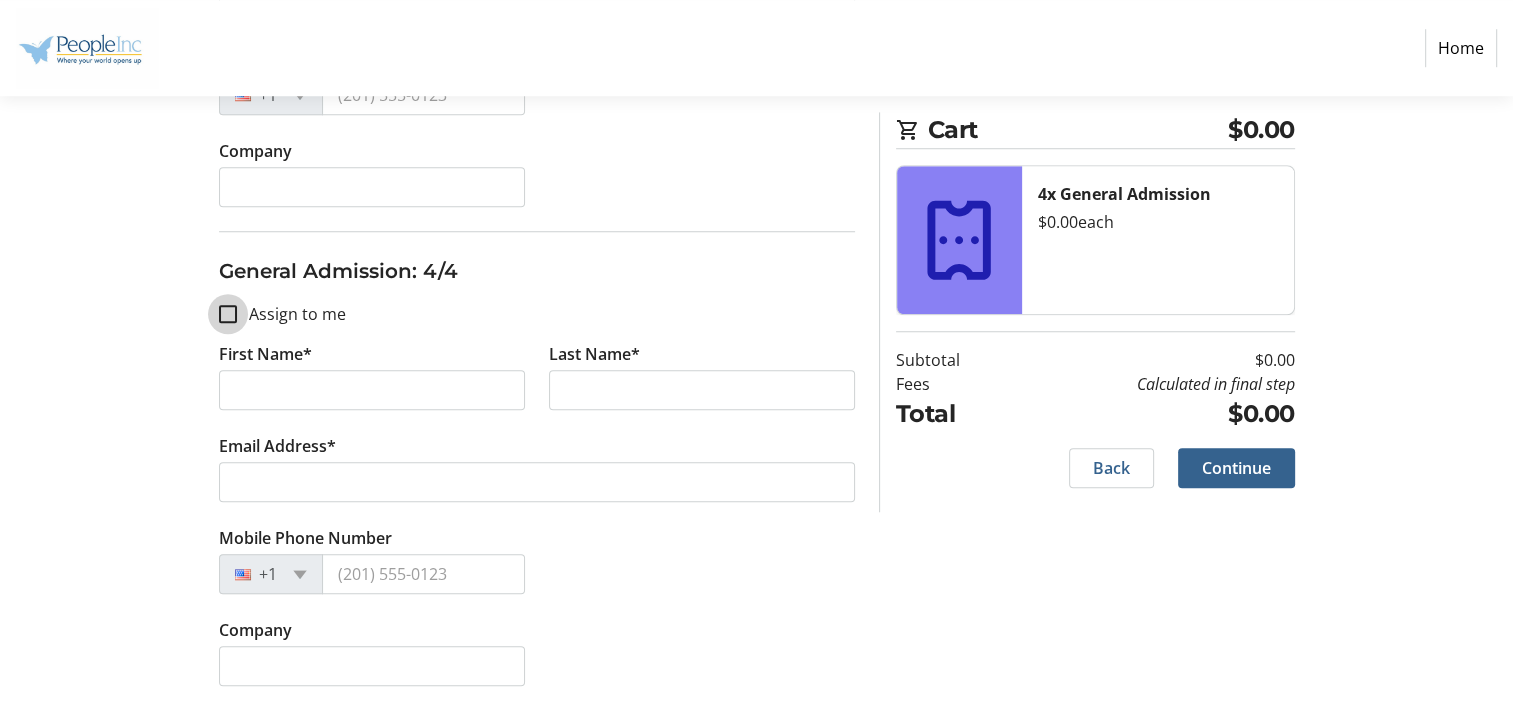 click on "Assign to me" at bounding box center (228, 314) 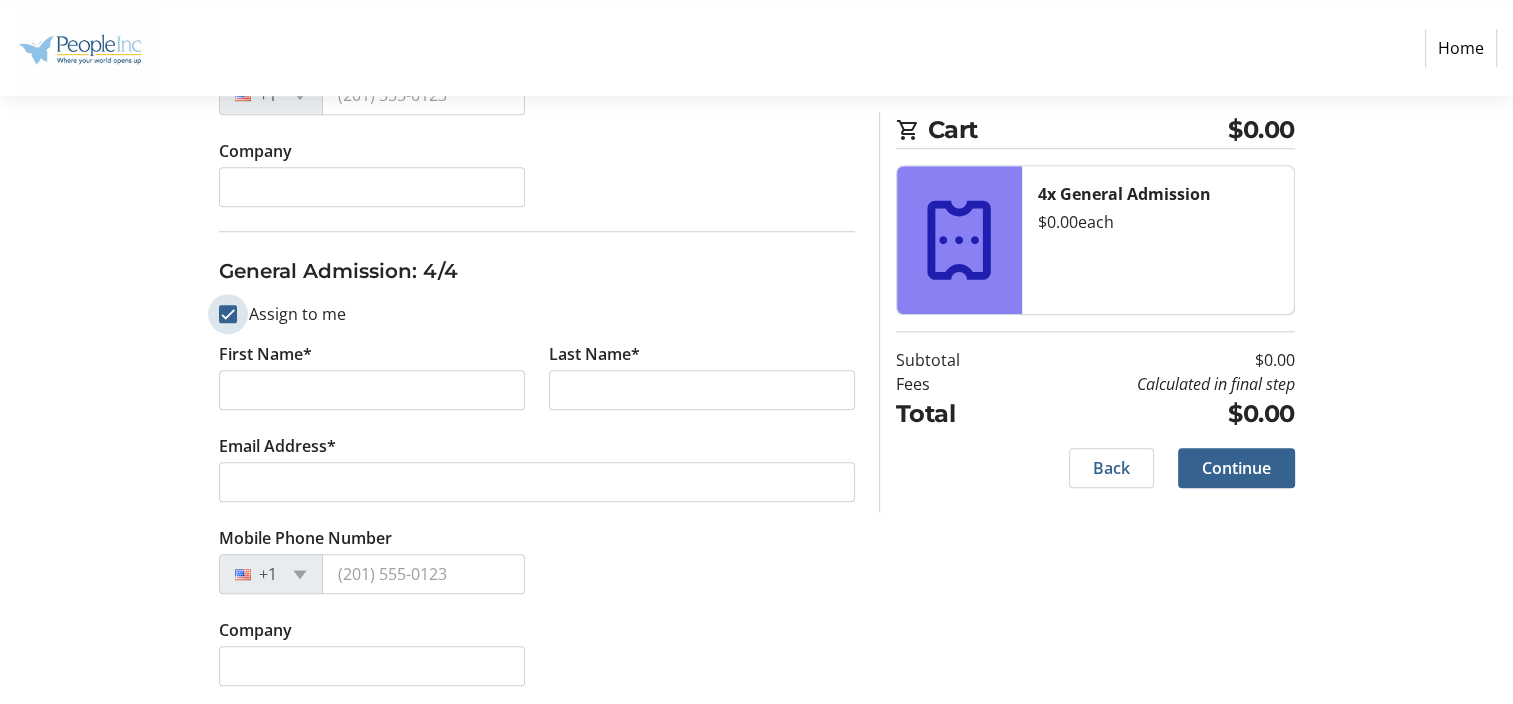 checkbox on "true" 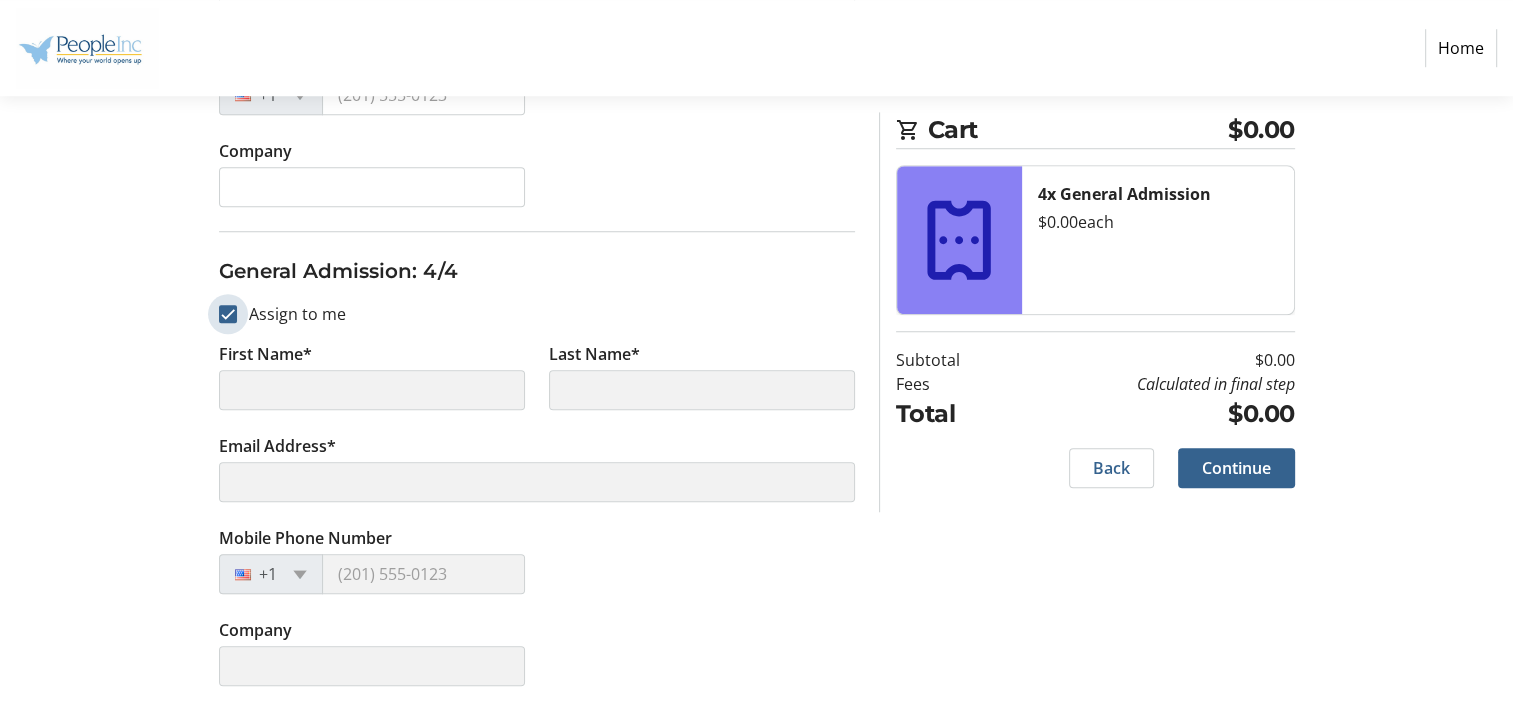 type on "nautica" 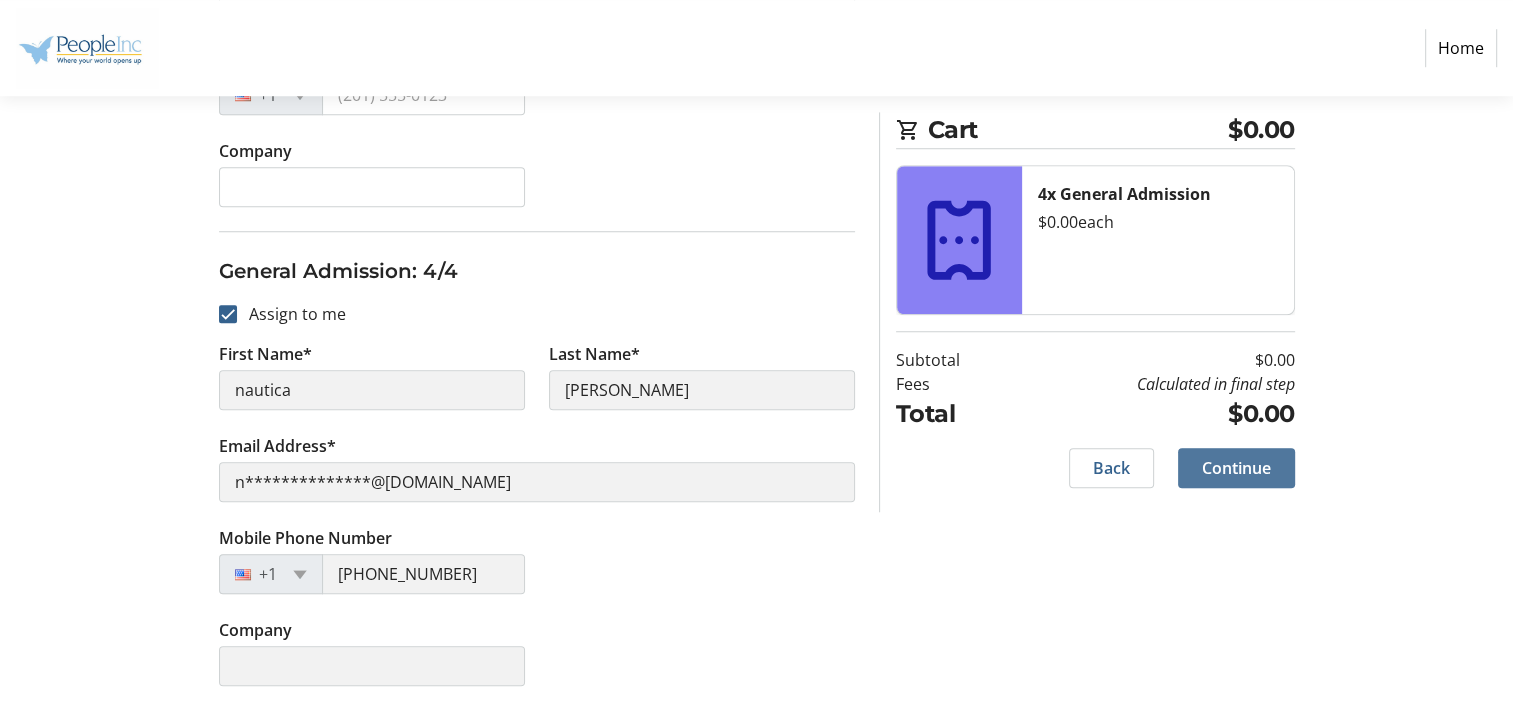 click 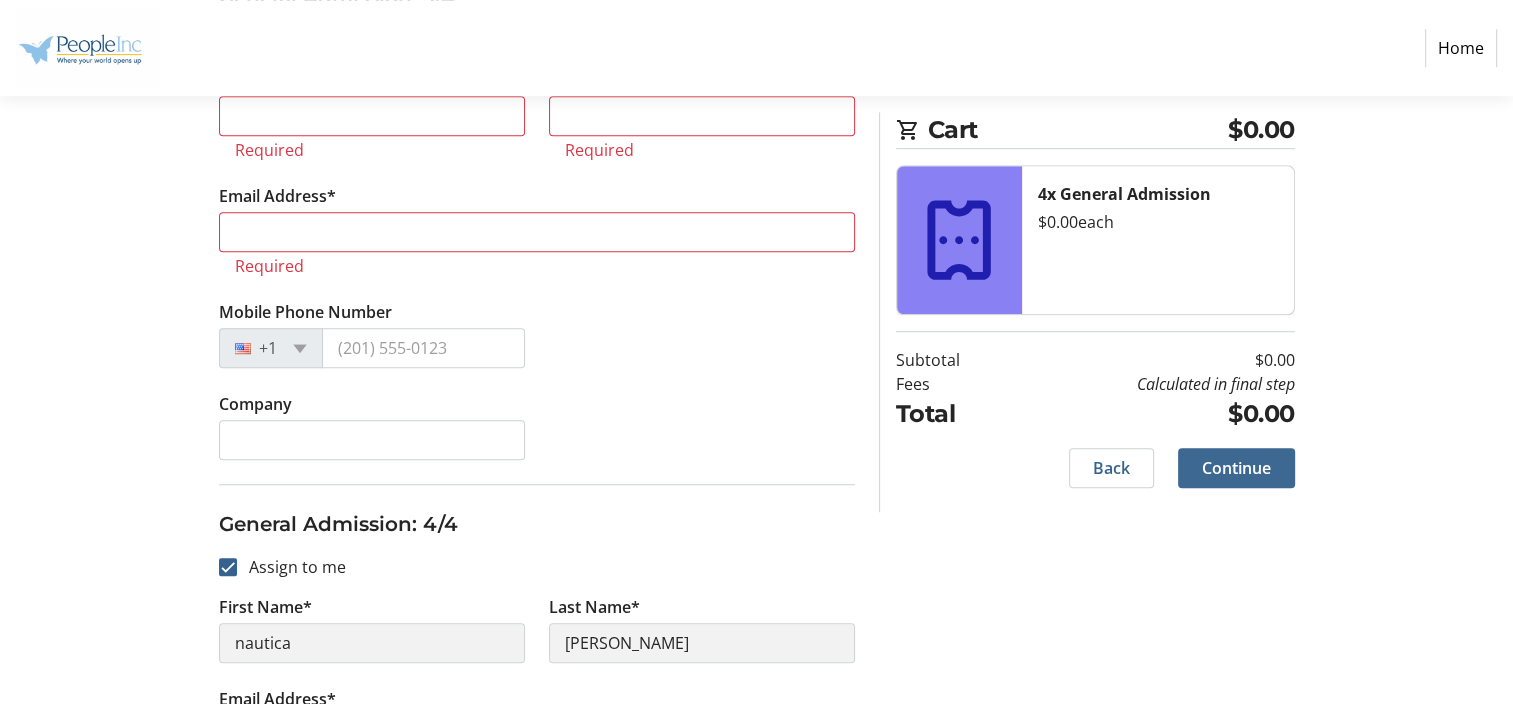 scroll, scrollTop: 1300, scrollLeft: 0, axis: vertical 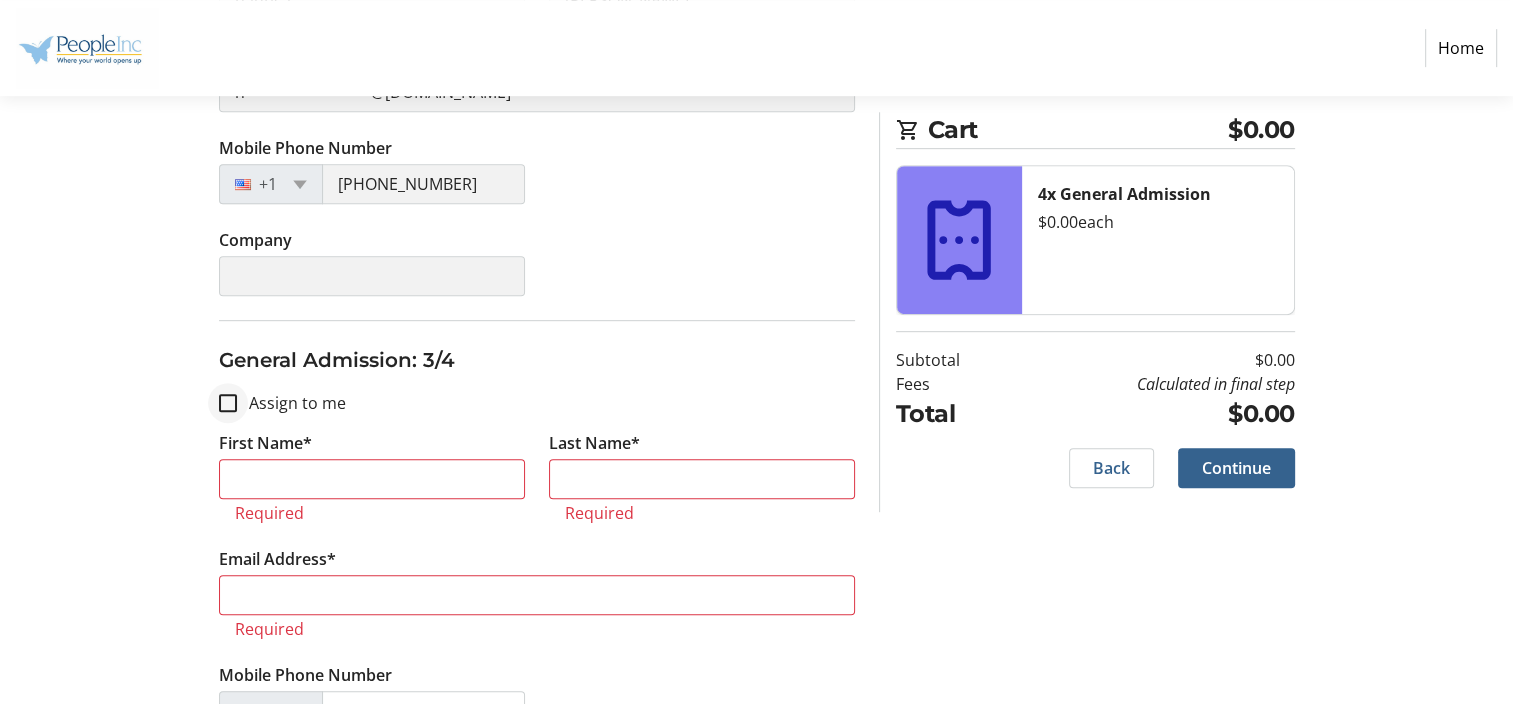click at bounding box center (228, 403) 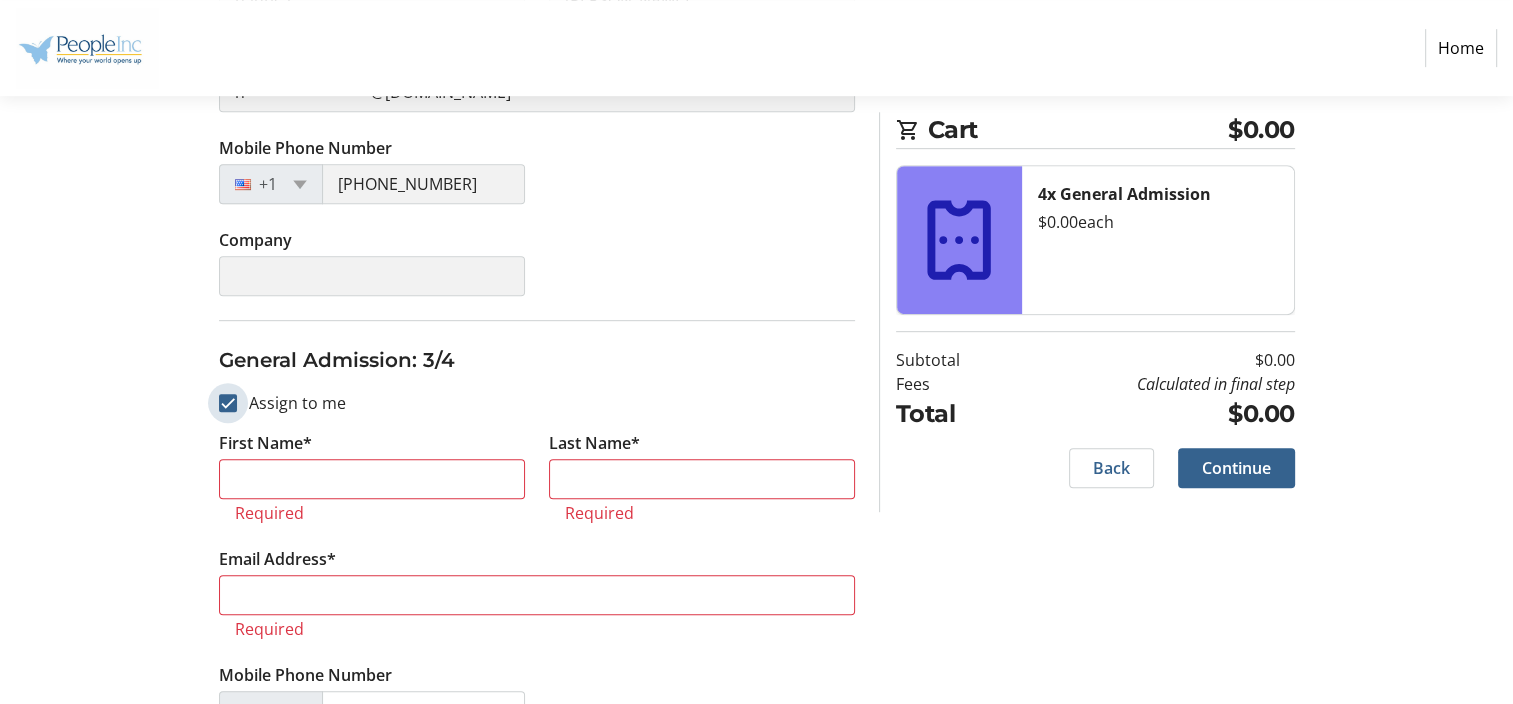 checkbox on "true" 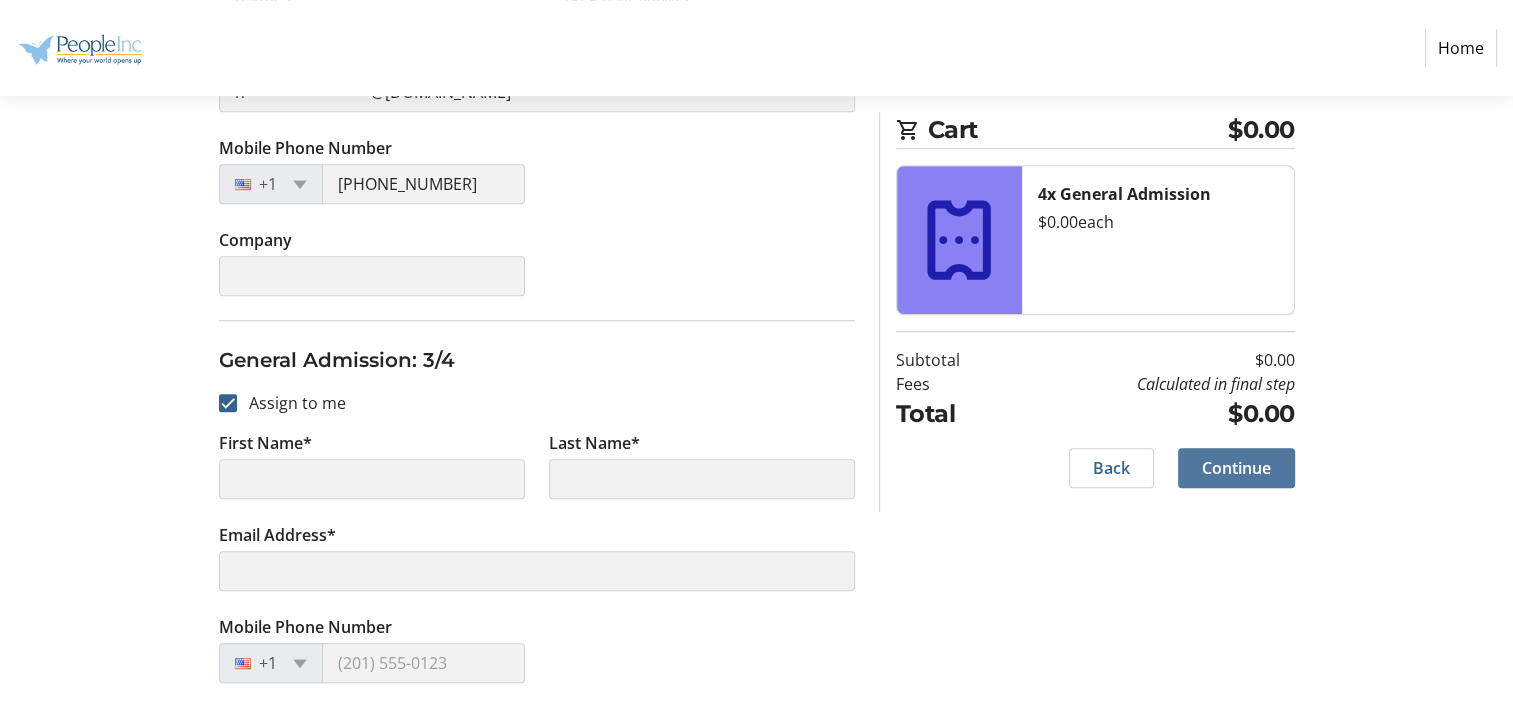 click on "Continue" 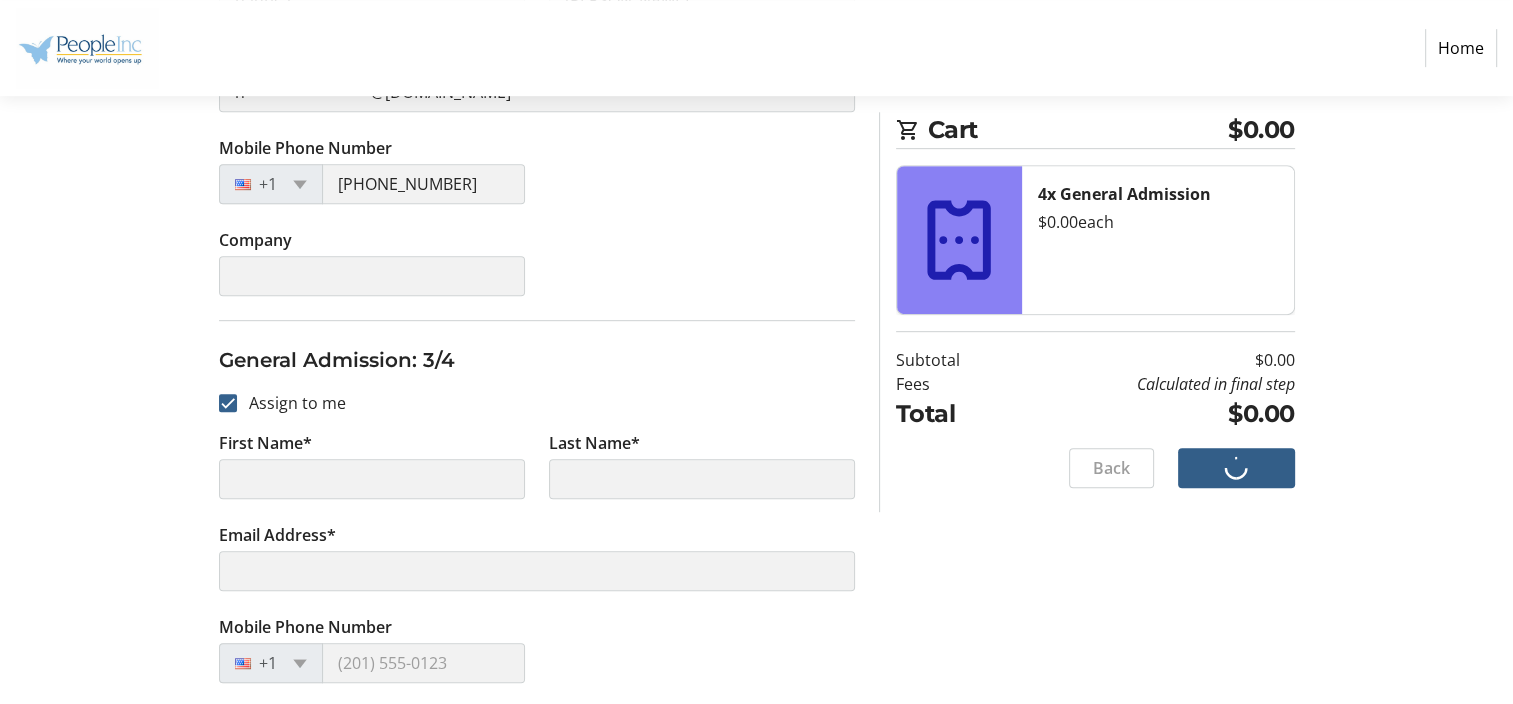 type on "nautica" 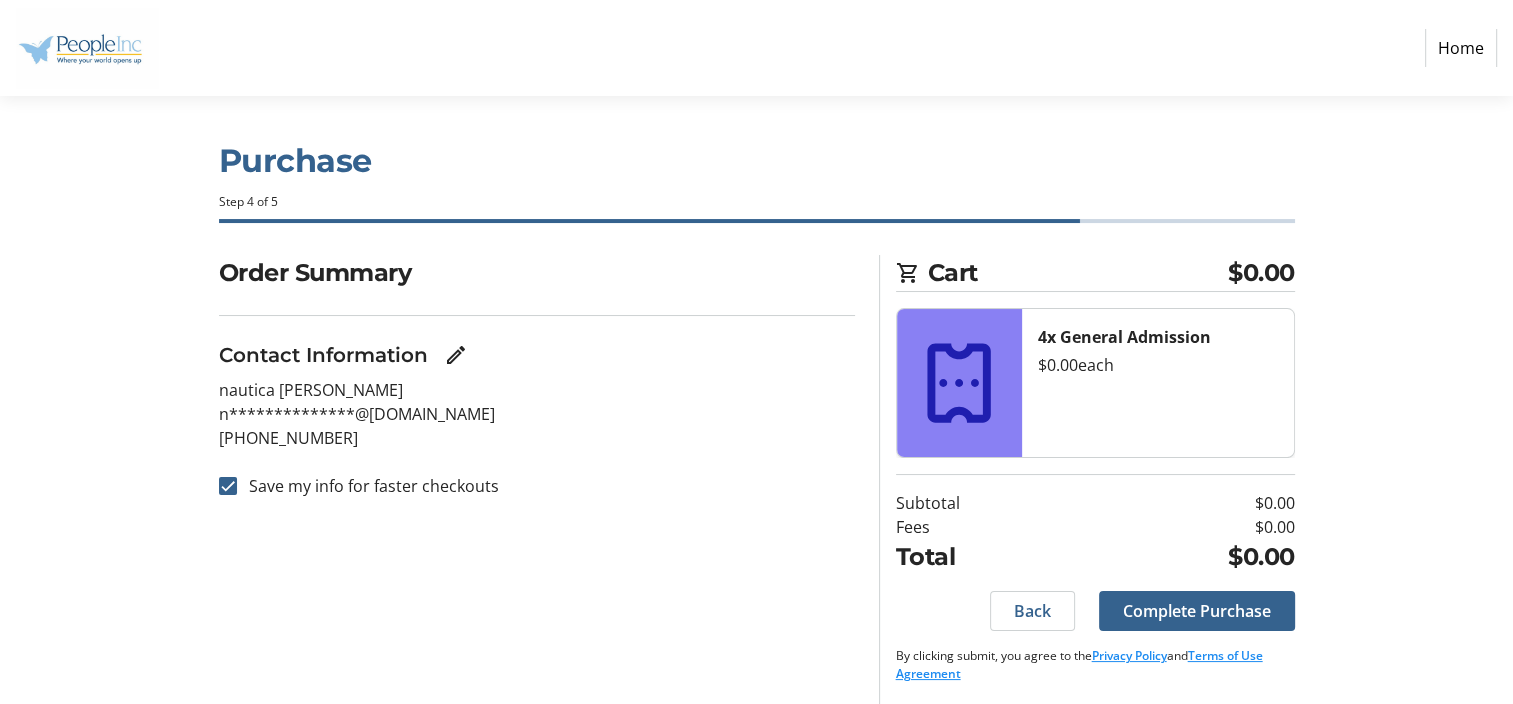 scroll, scrollTop: 9, scrollLeft: 0, axis: vertical 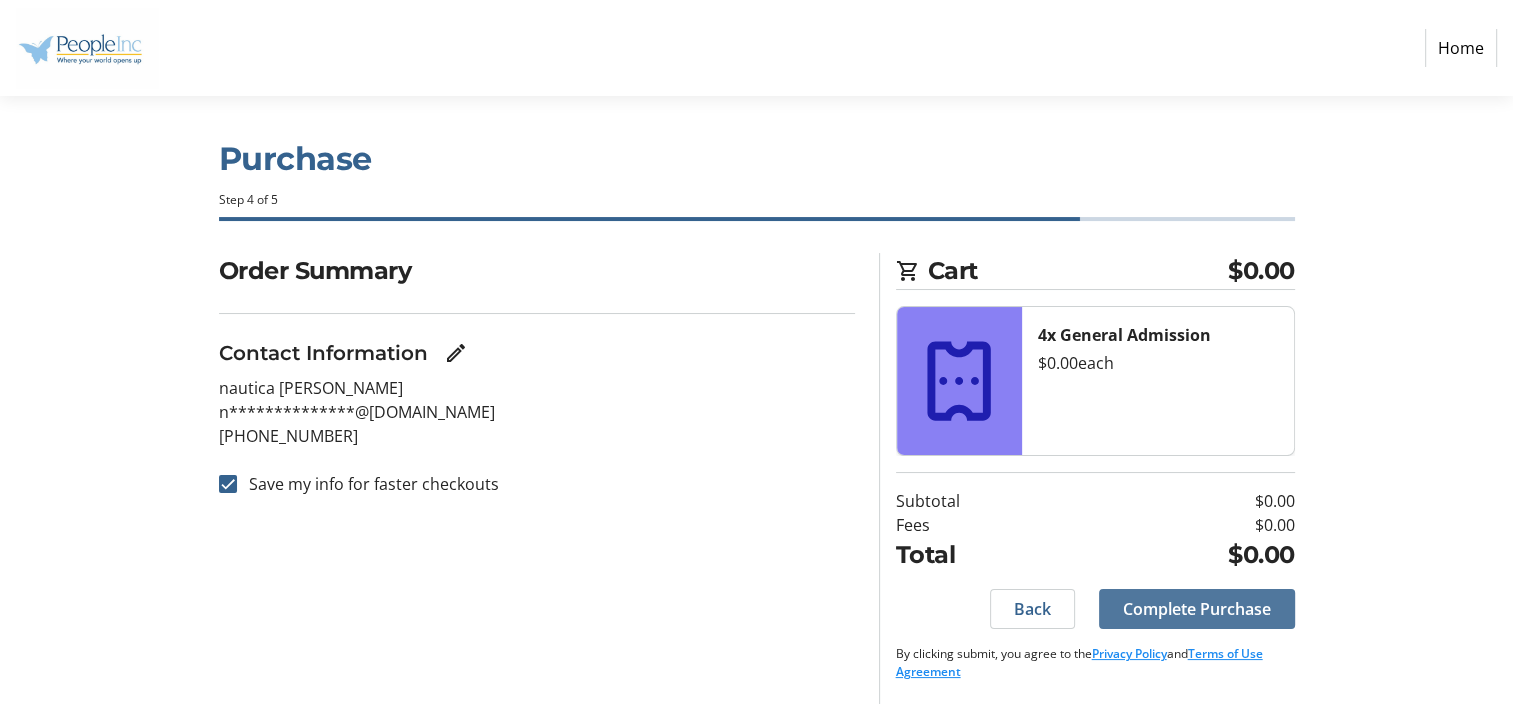 click on "Complete Purchase" 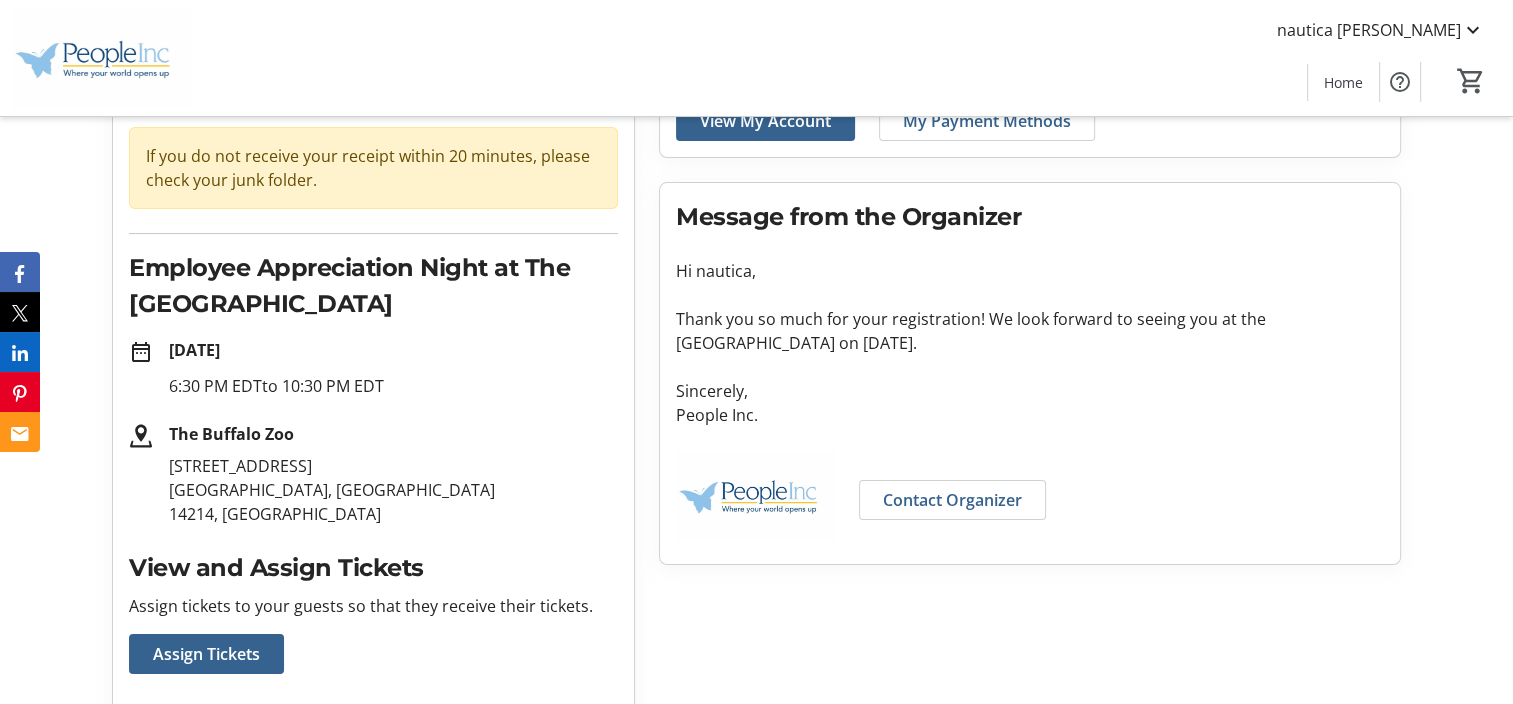 scroll, scrollTop: 400, scrollLeft: 0, axis: vertical 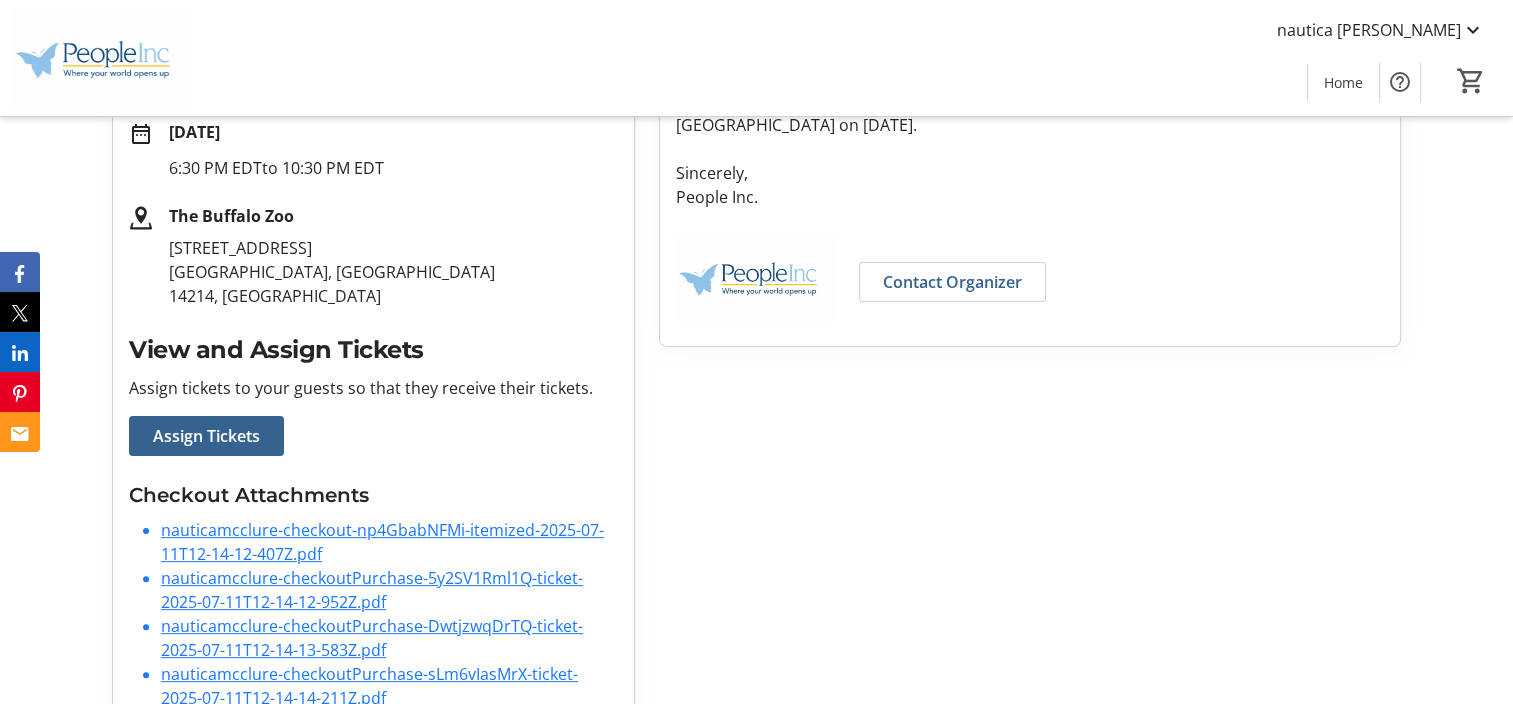 click on "nauticamcclure-checkout-np4GbabNFMi-itemized-2025-07-11T12-14-12-407Z.pdf" 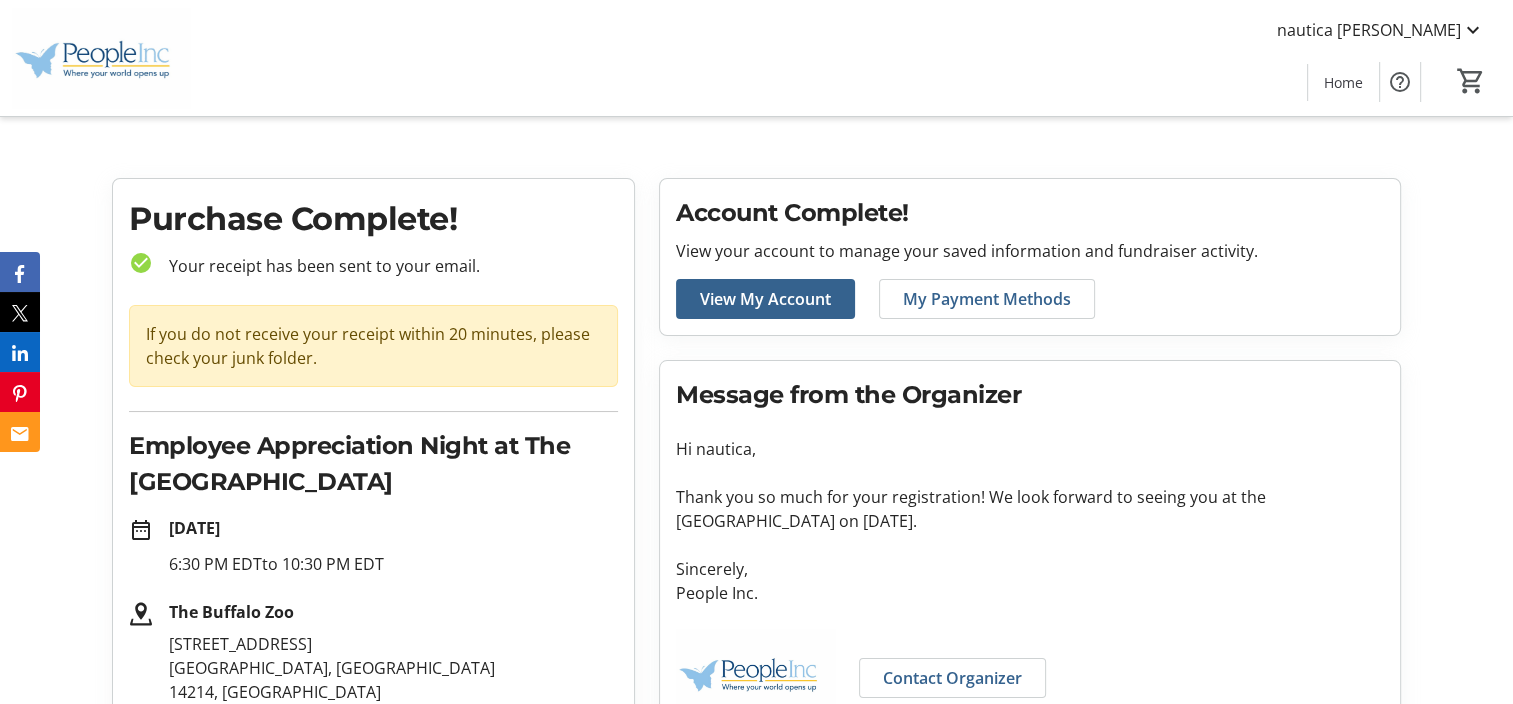 scroll, scrollTop: 0, scrollLeft: 0, axis: both 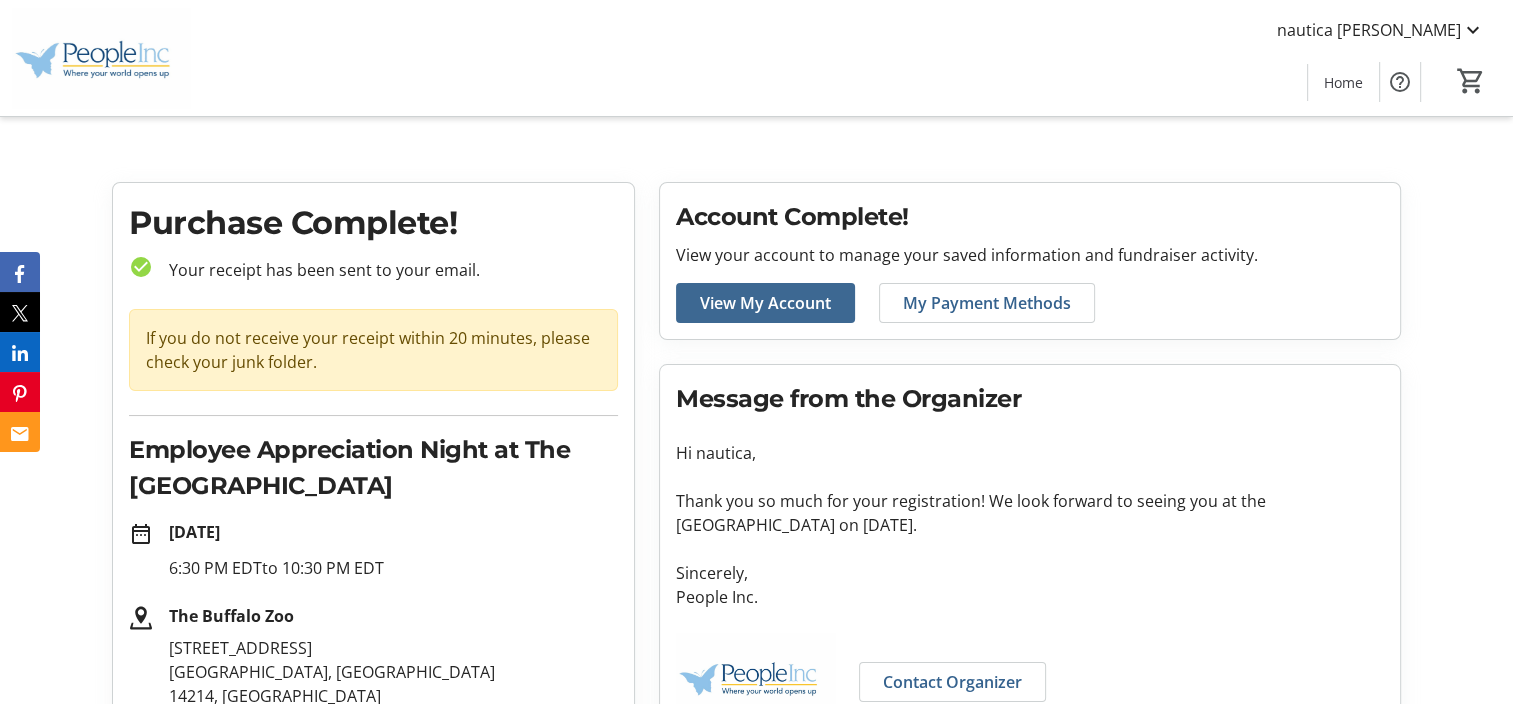 click on "View My Account" 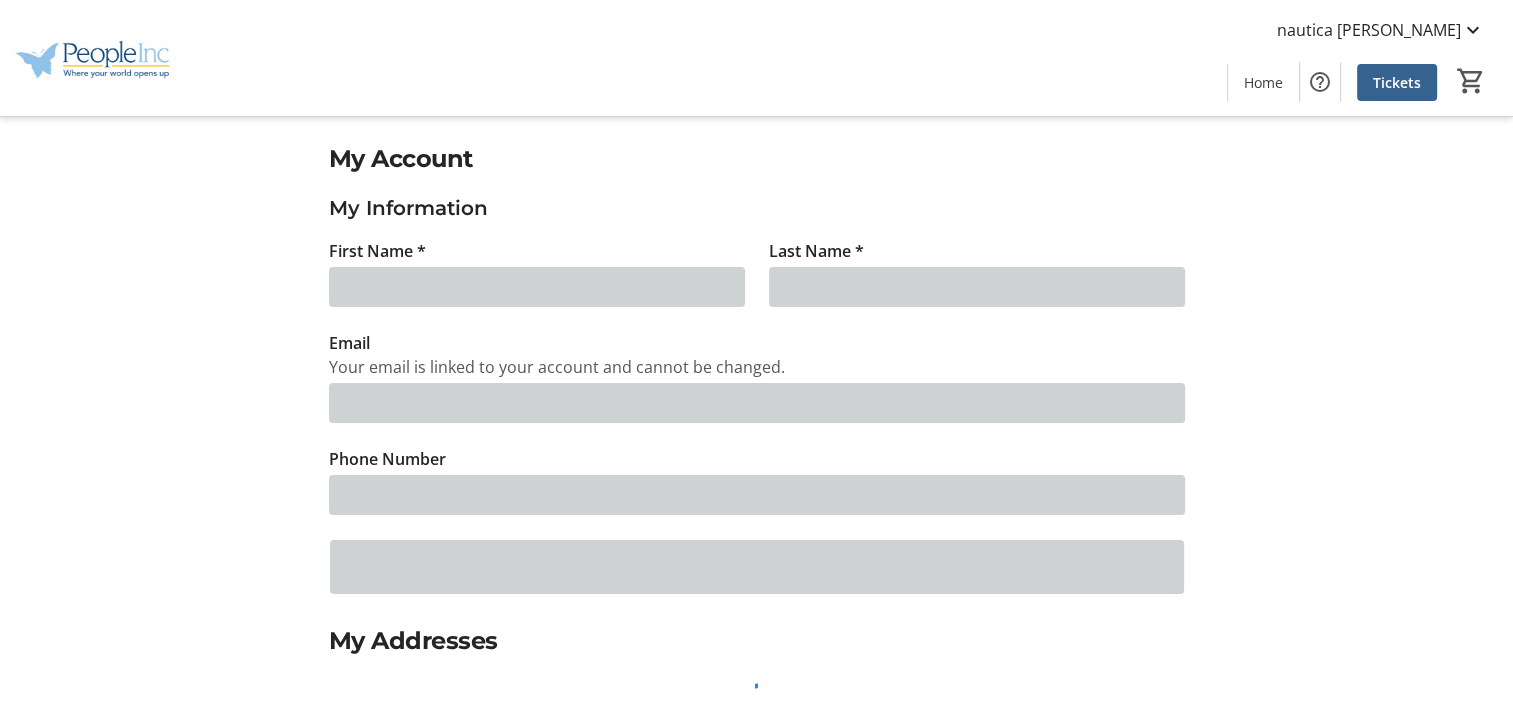 type on "nautica" 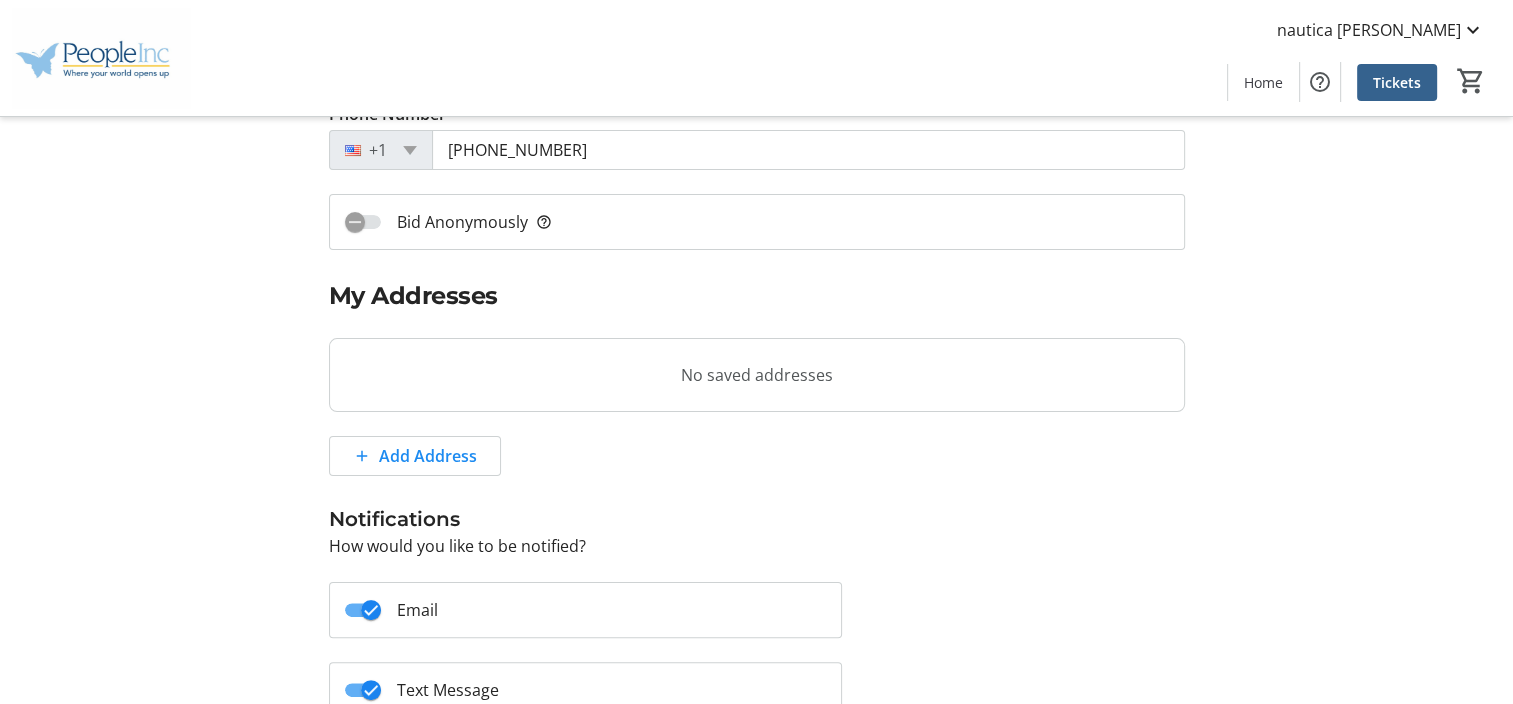 scroll, scrollTop: 0, scrollLeft: 0, axis: both 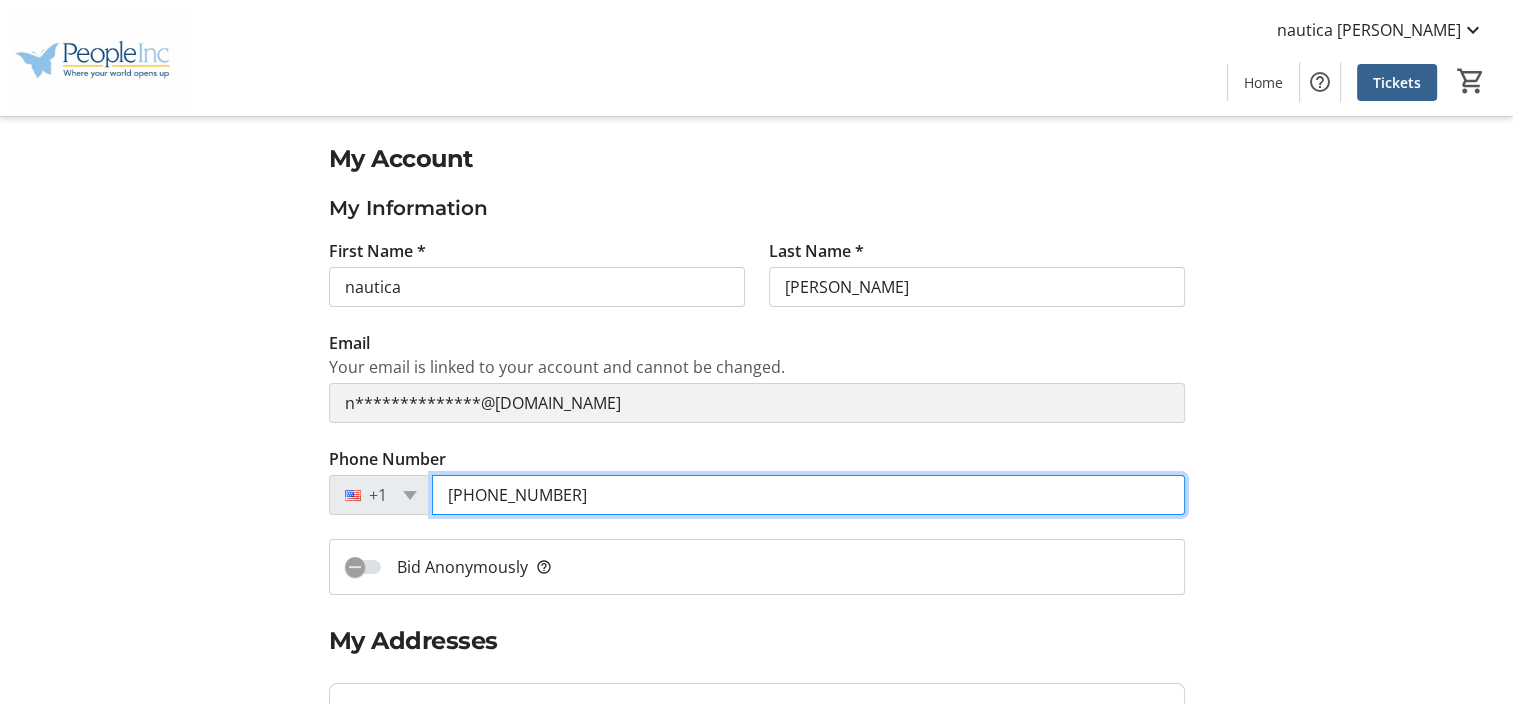 drag, startPoint x: 803, startPoint y: 409, endPoint x: 781, endPoint y: 480, distance: 74.330345 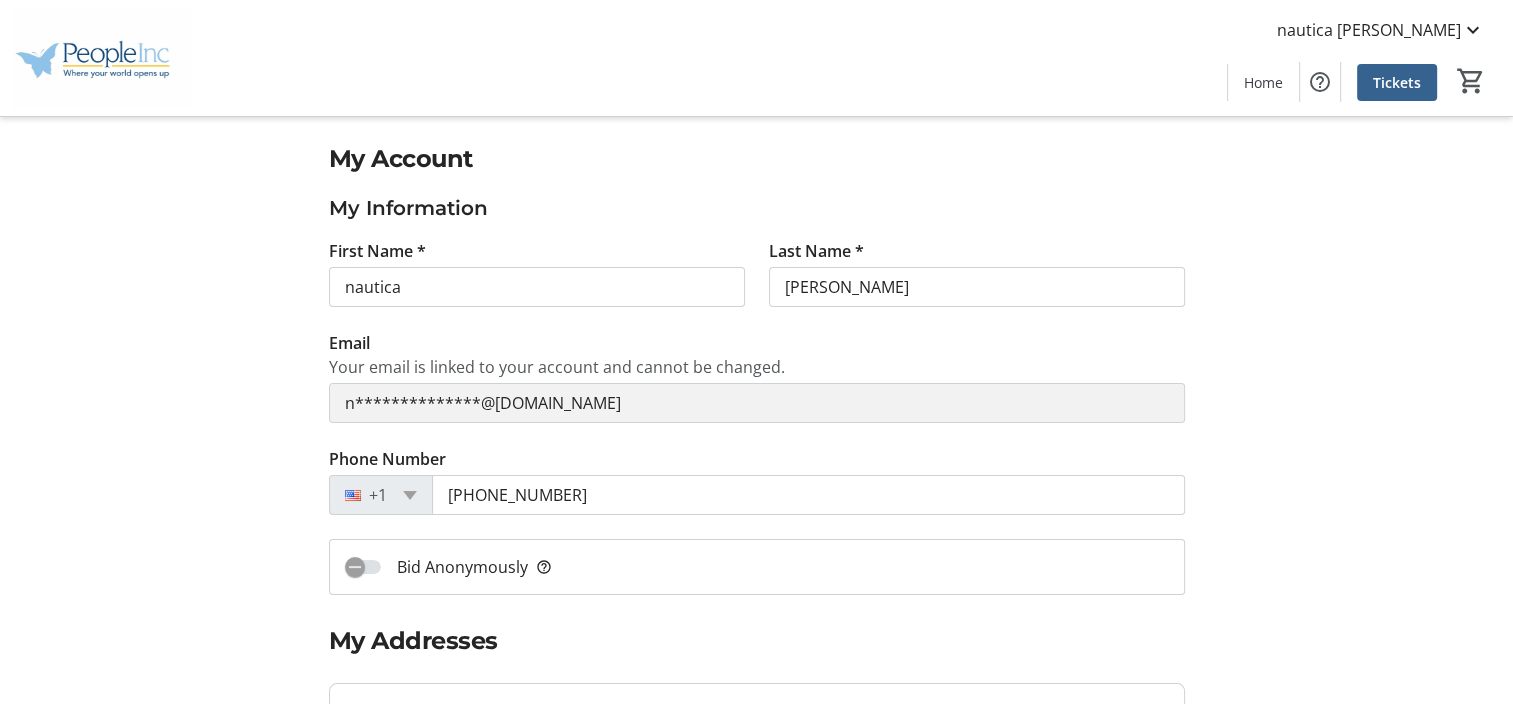 click on "**********" 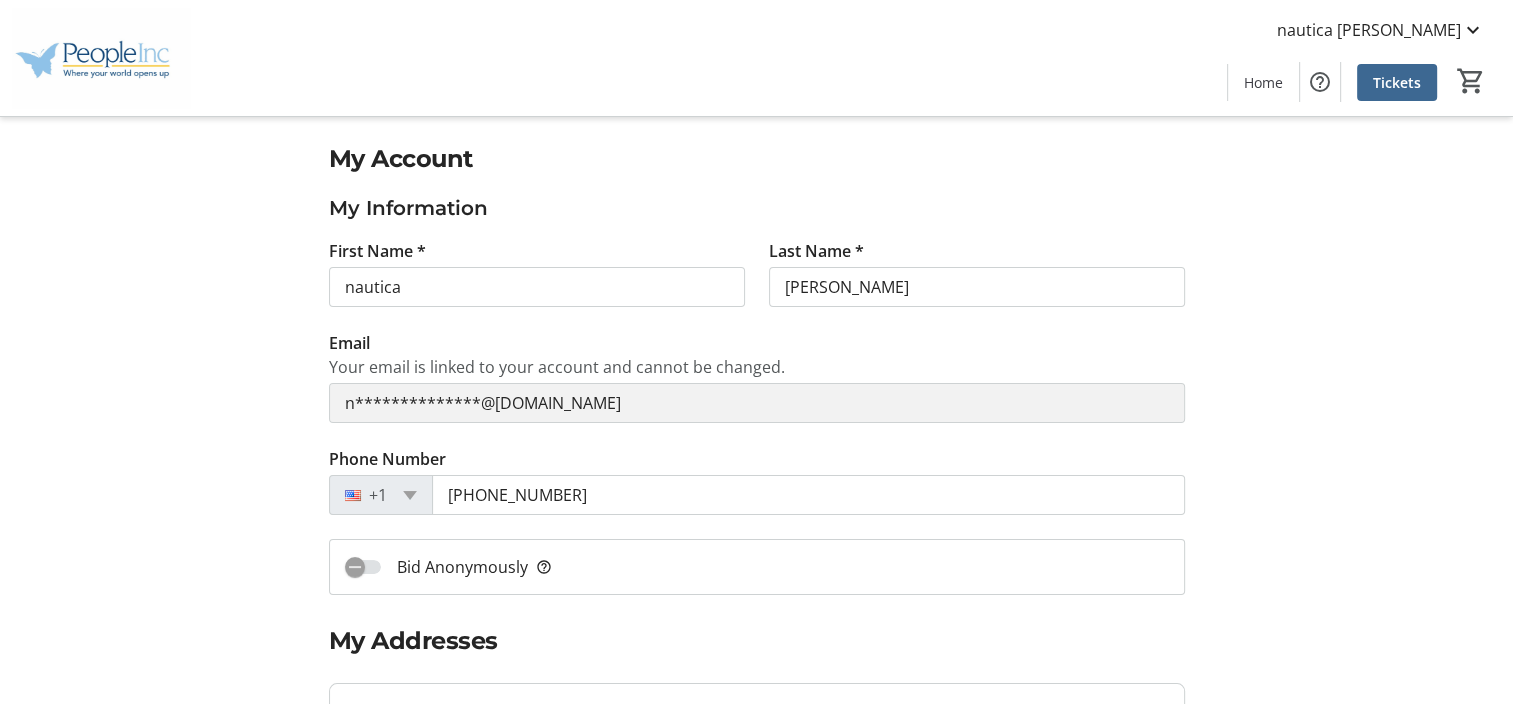 click on "Tickets" 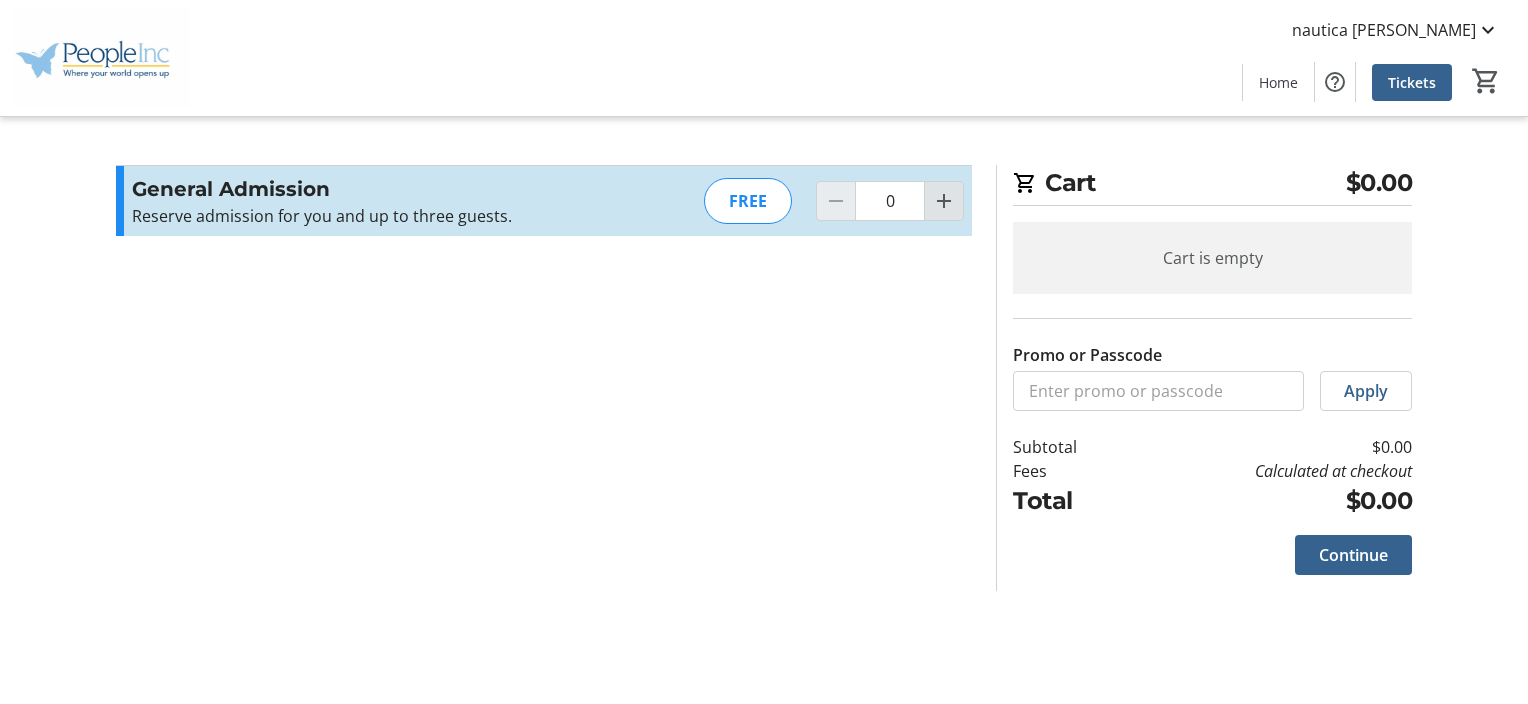 click 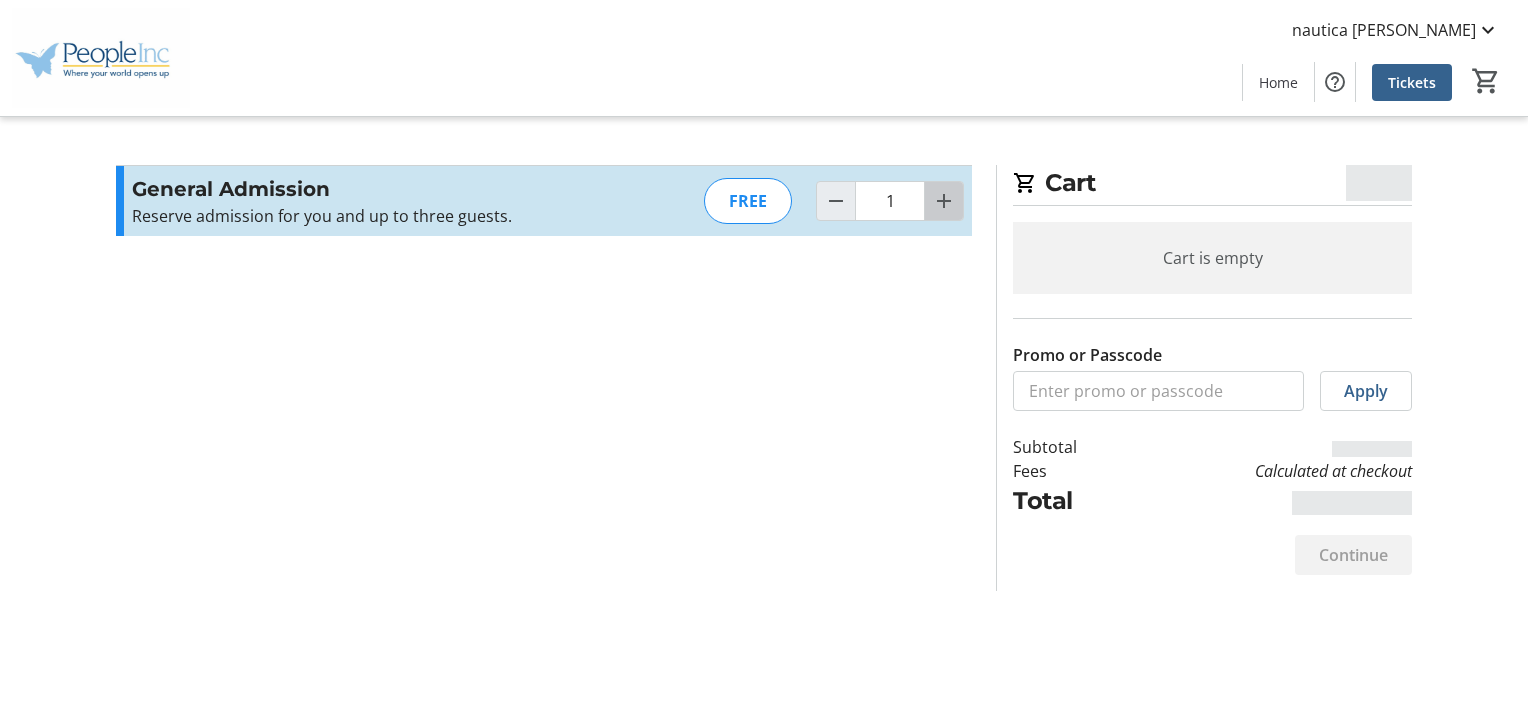 click 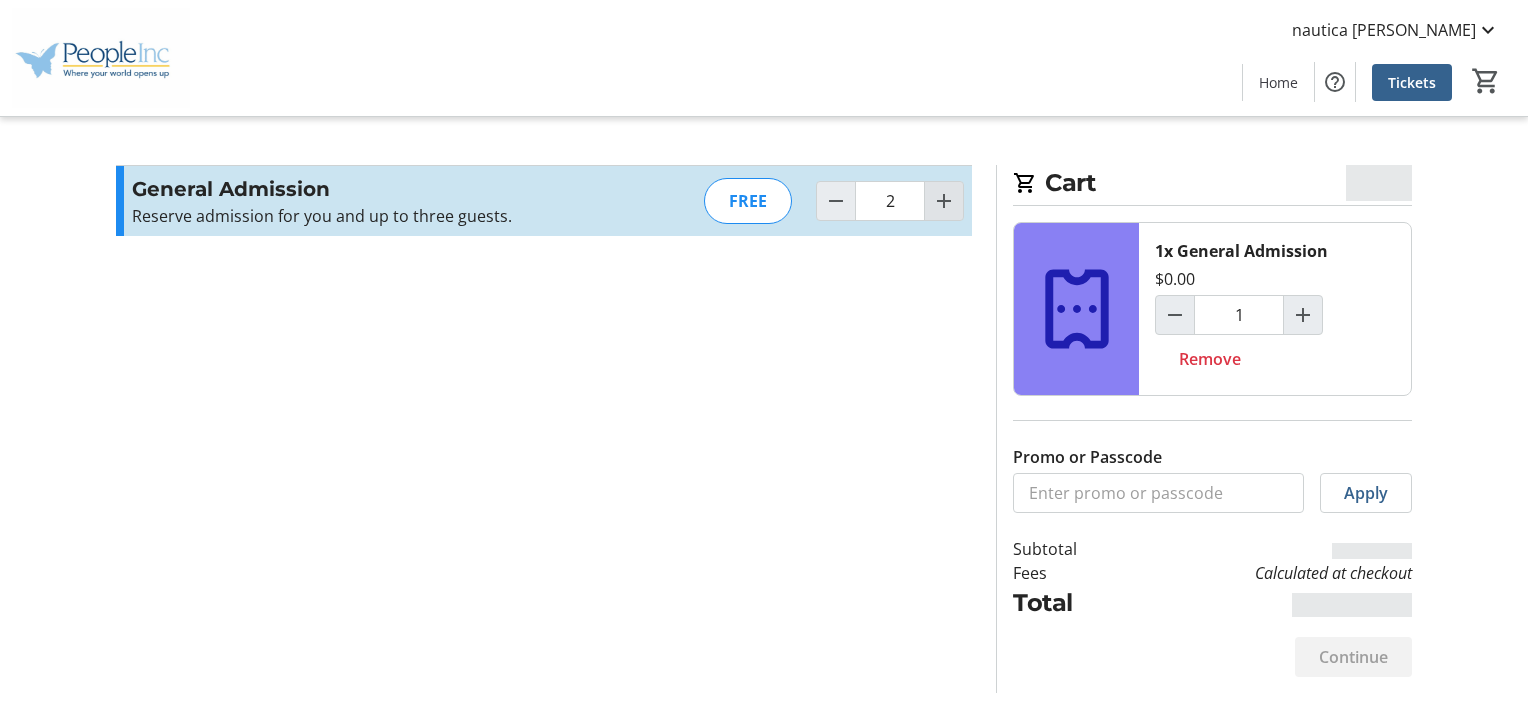 click 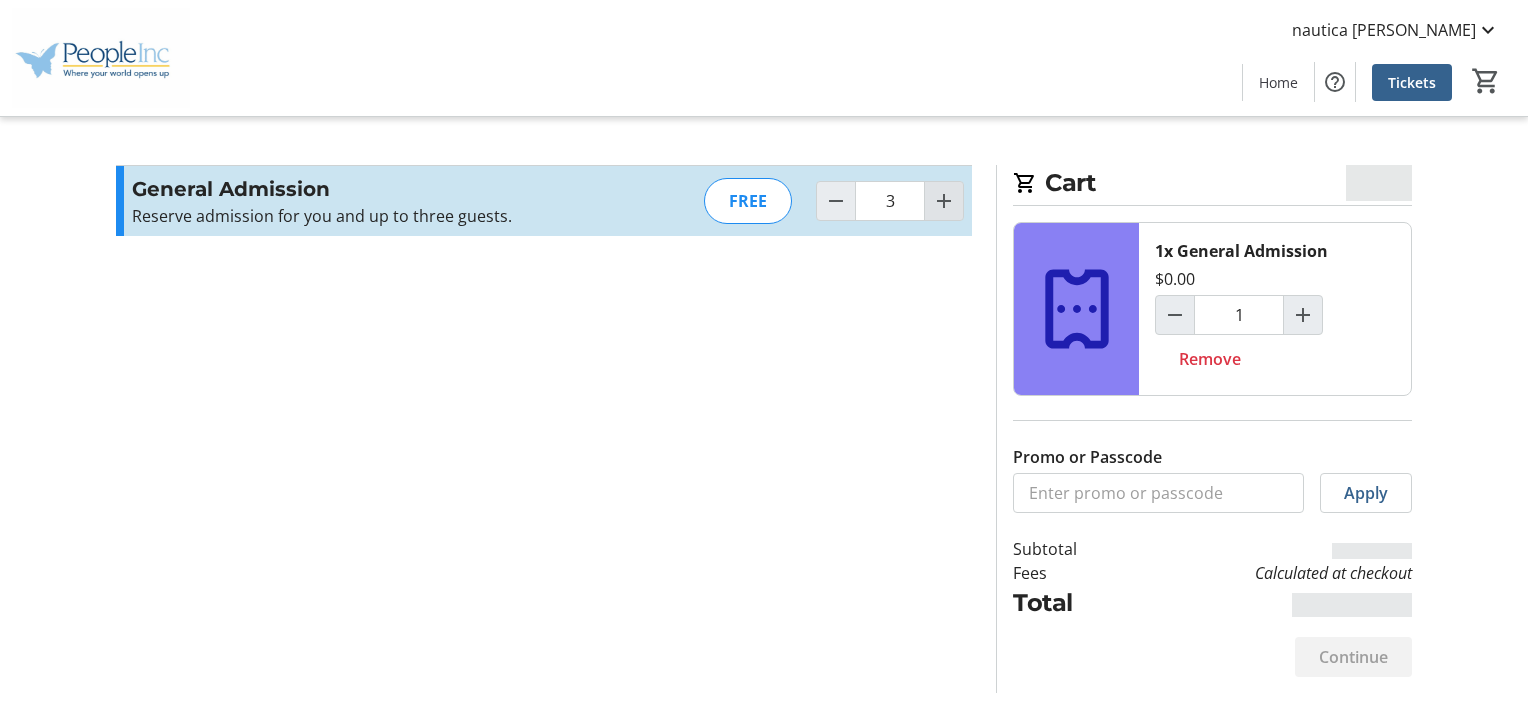 type on "3" 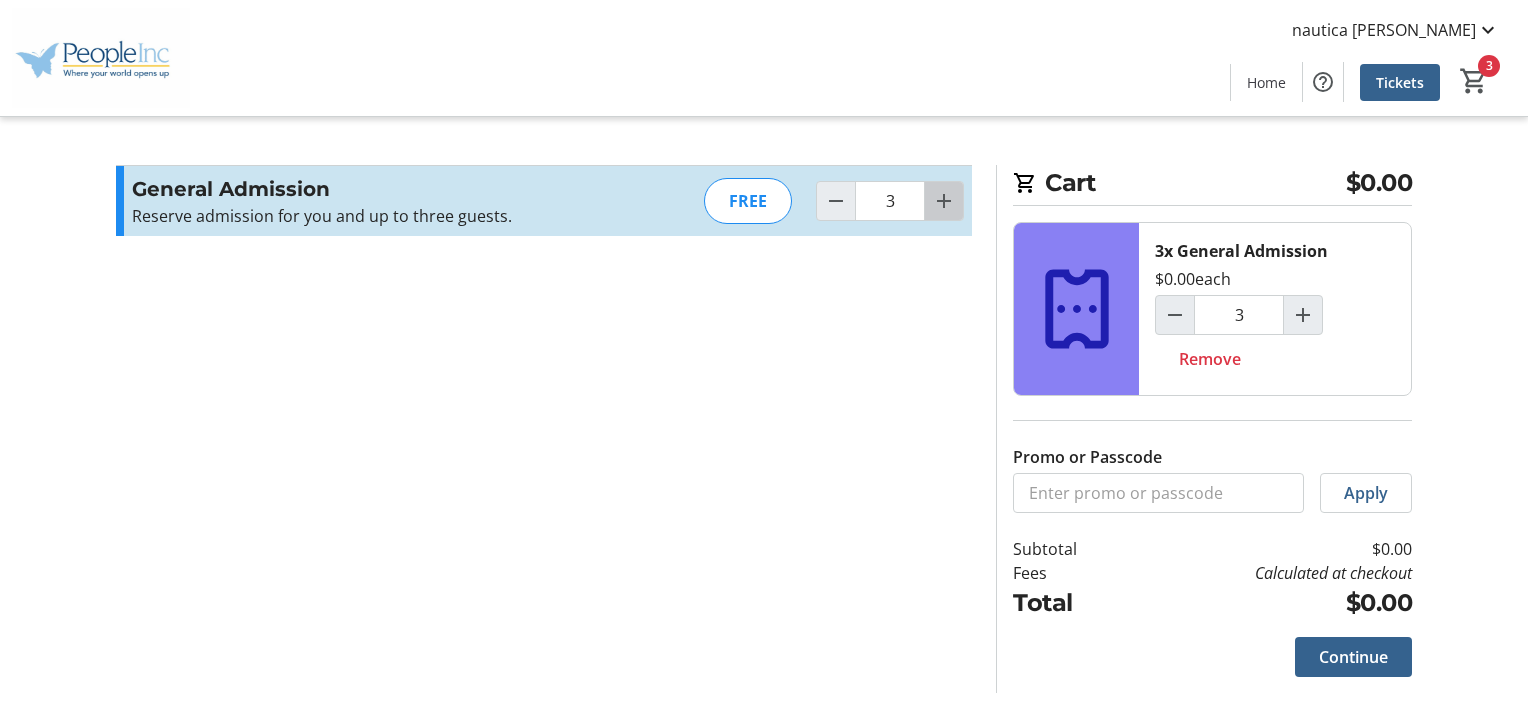 click 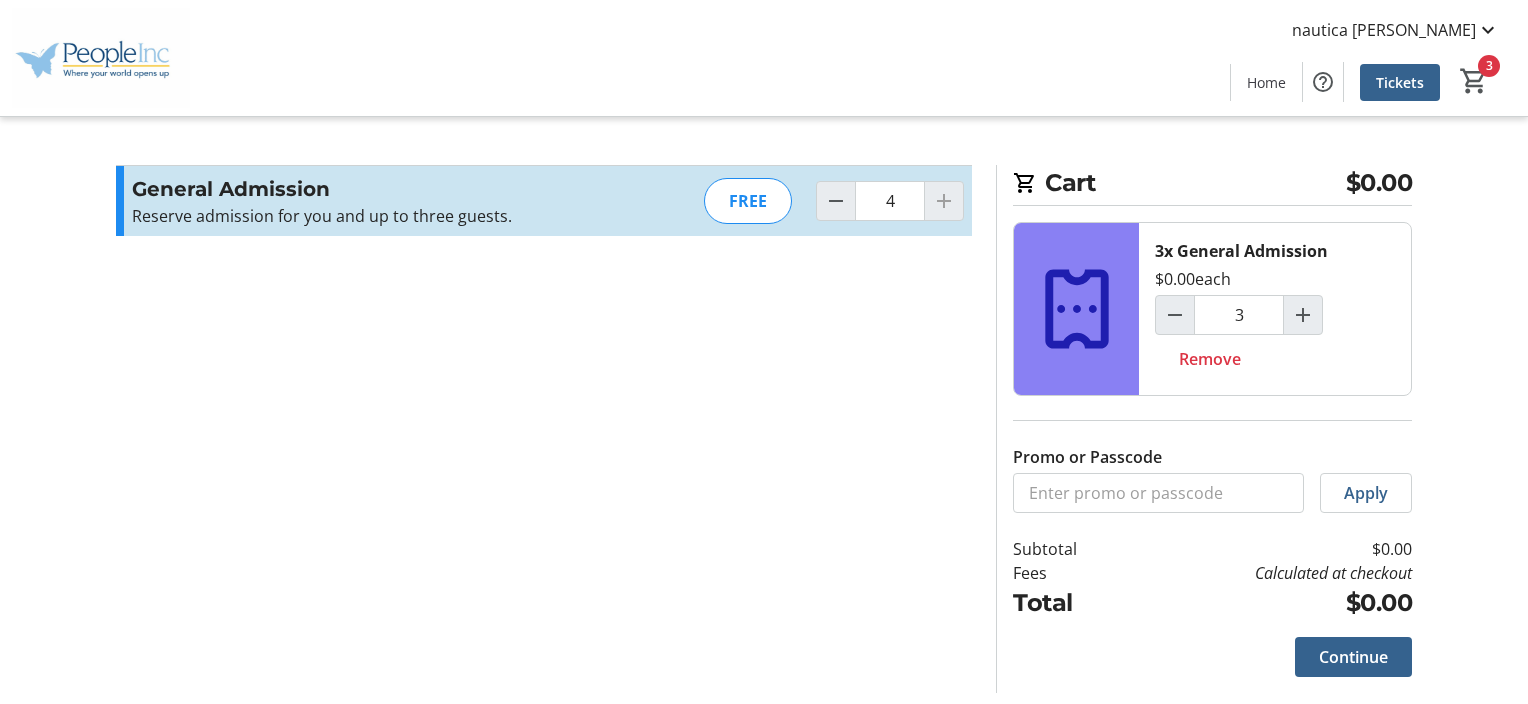 type on "4" 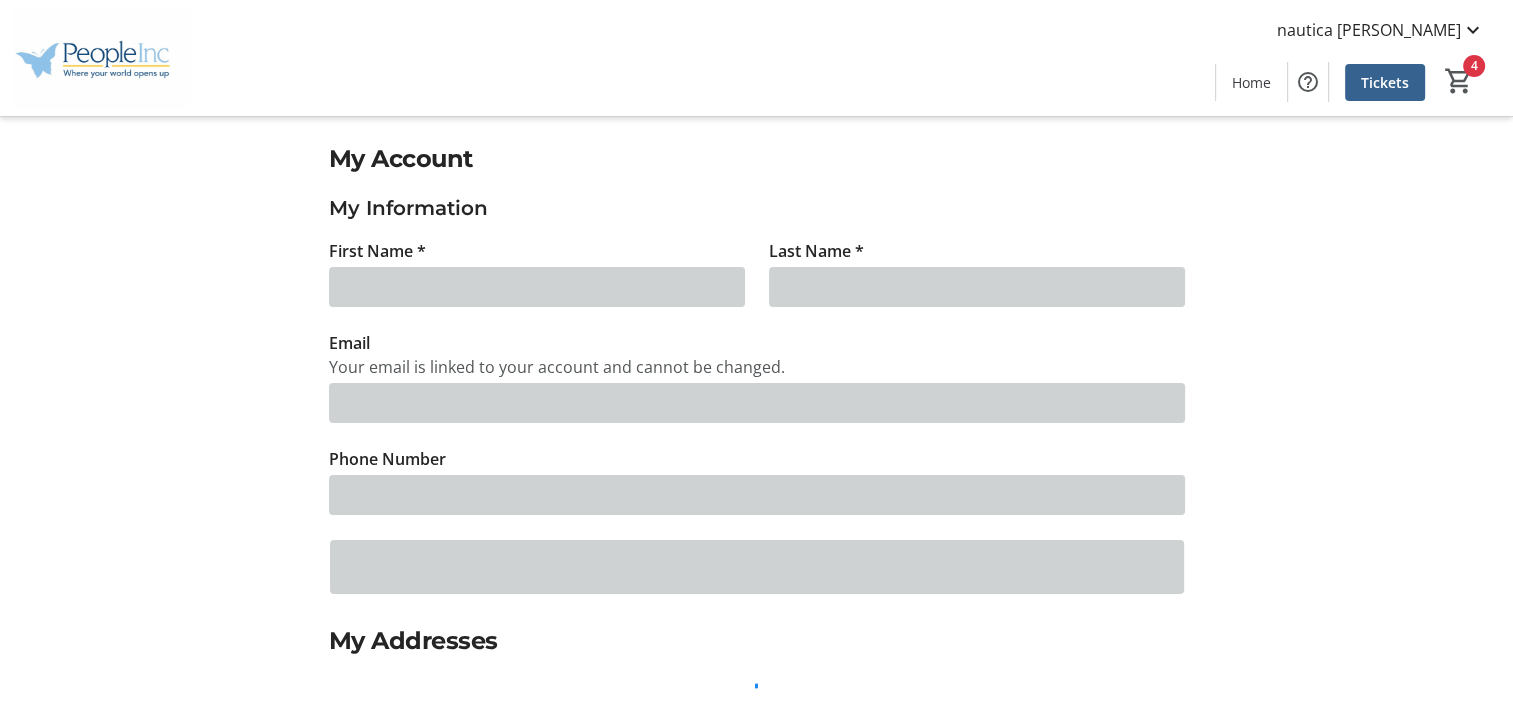 type on "nautica" 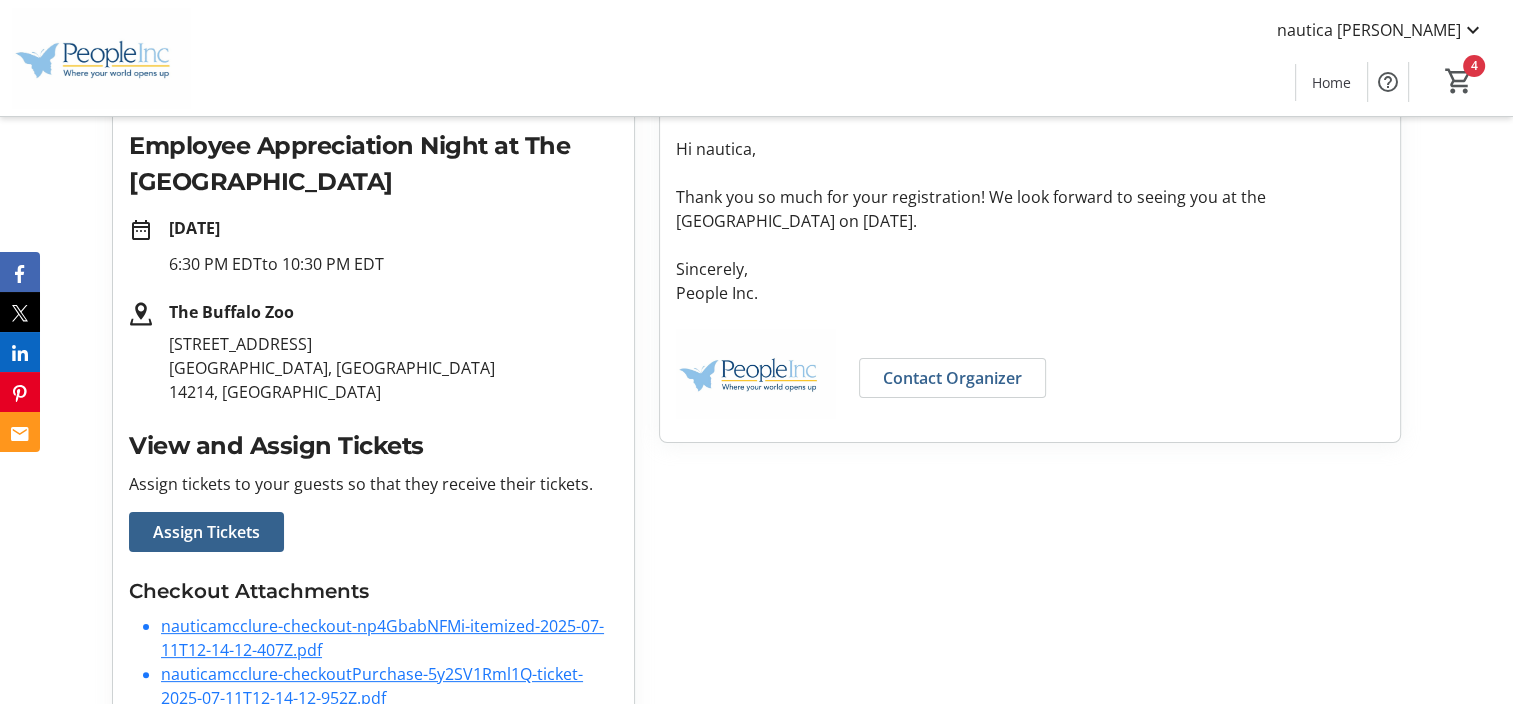 scroll, scrollTop: 0, scrollLeft: 0, axis: both 